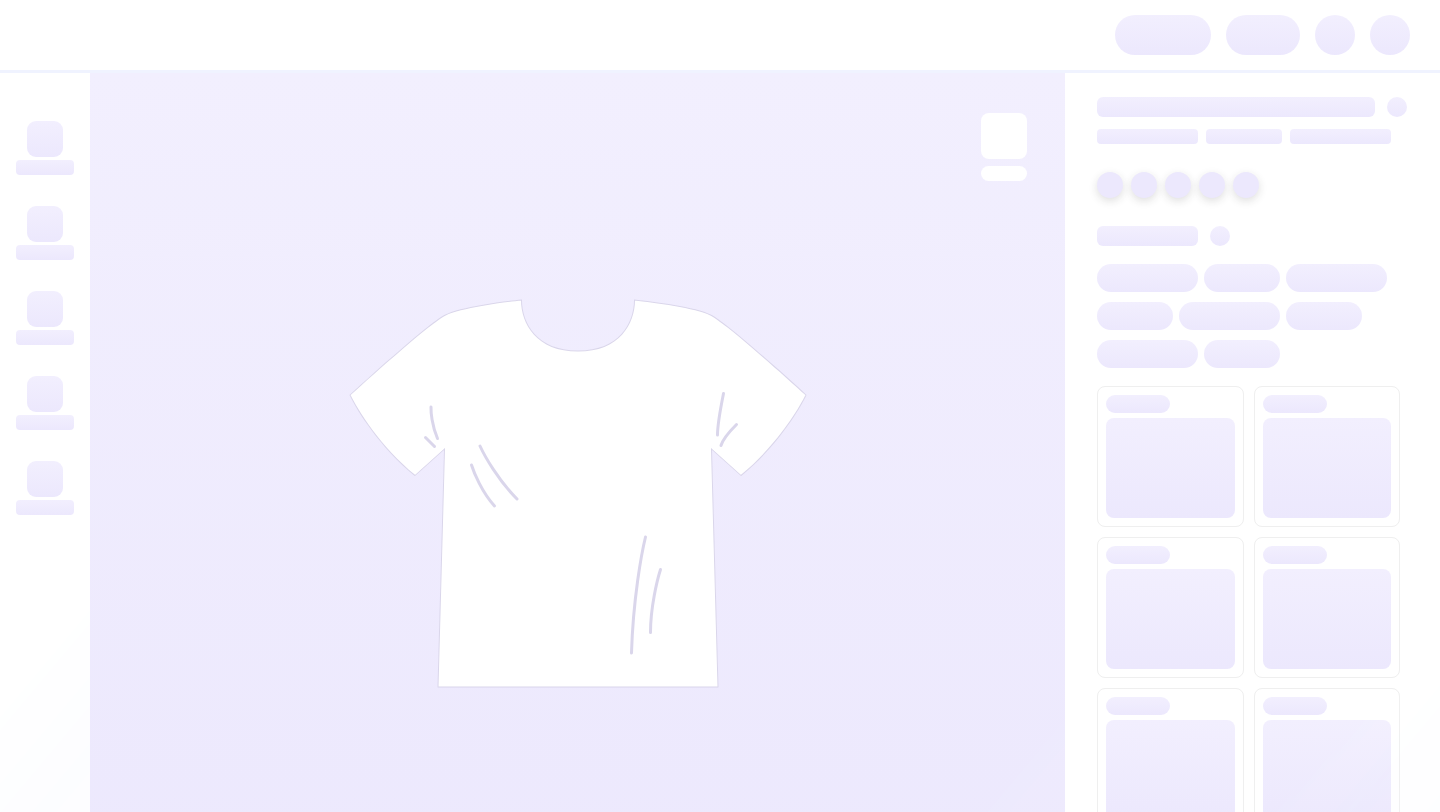scroll, scrollTop: 0, scrollLeft: 0, axis: both 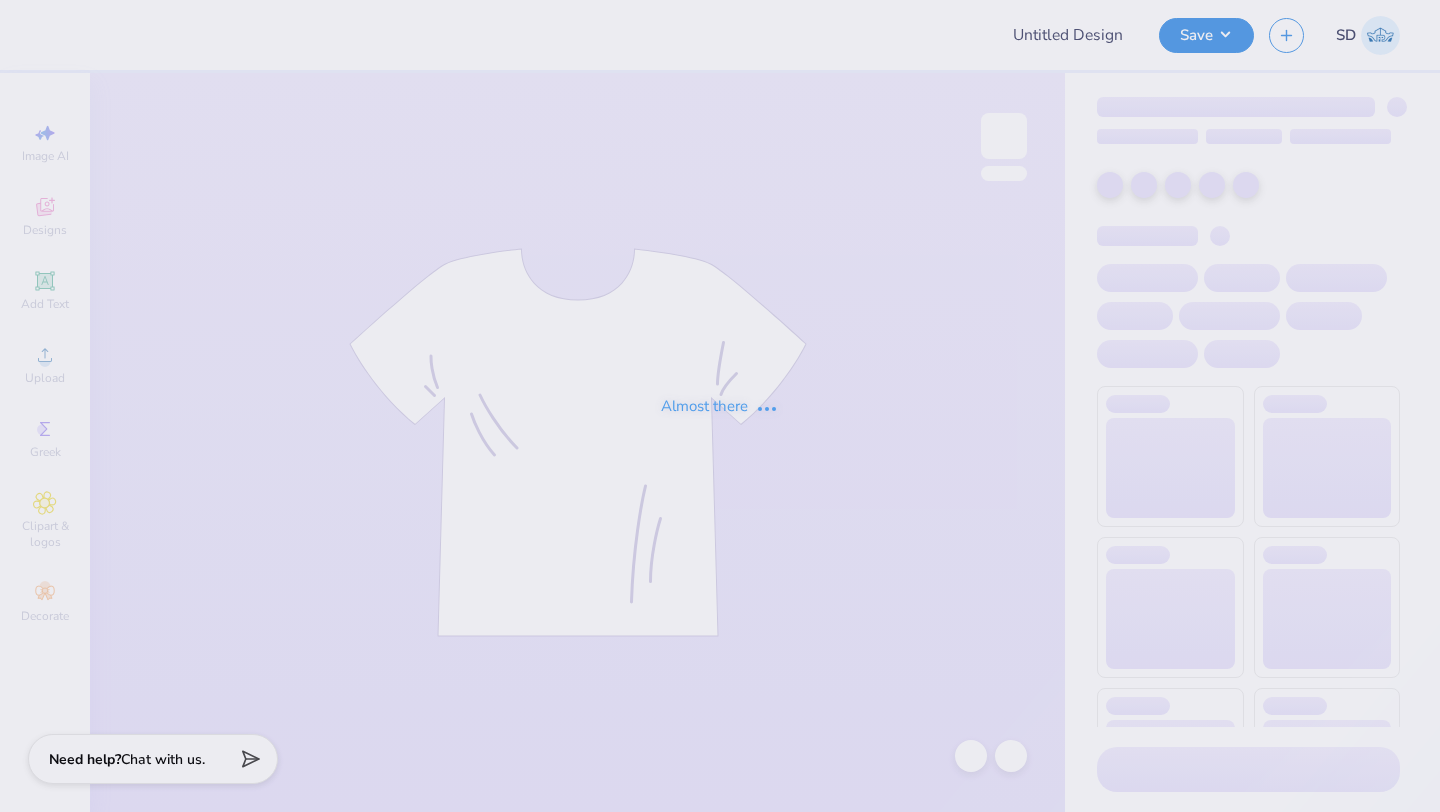 type on "SK Beach Tanks" 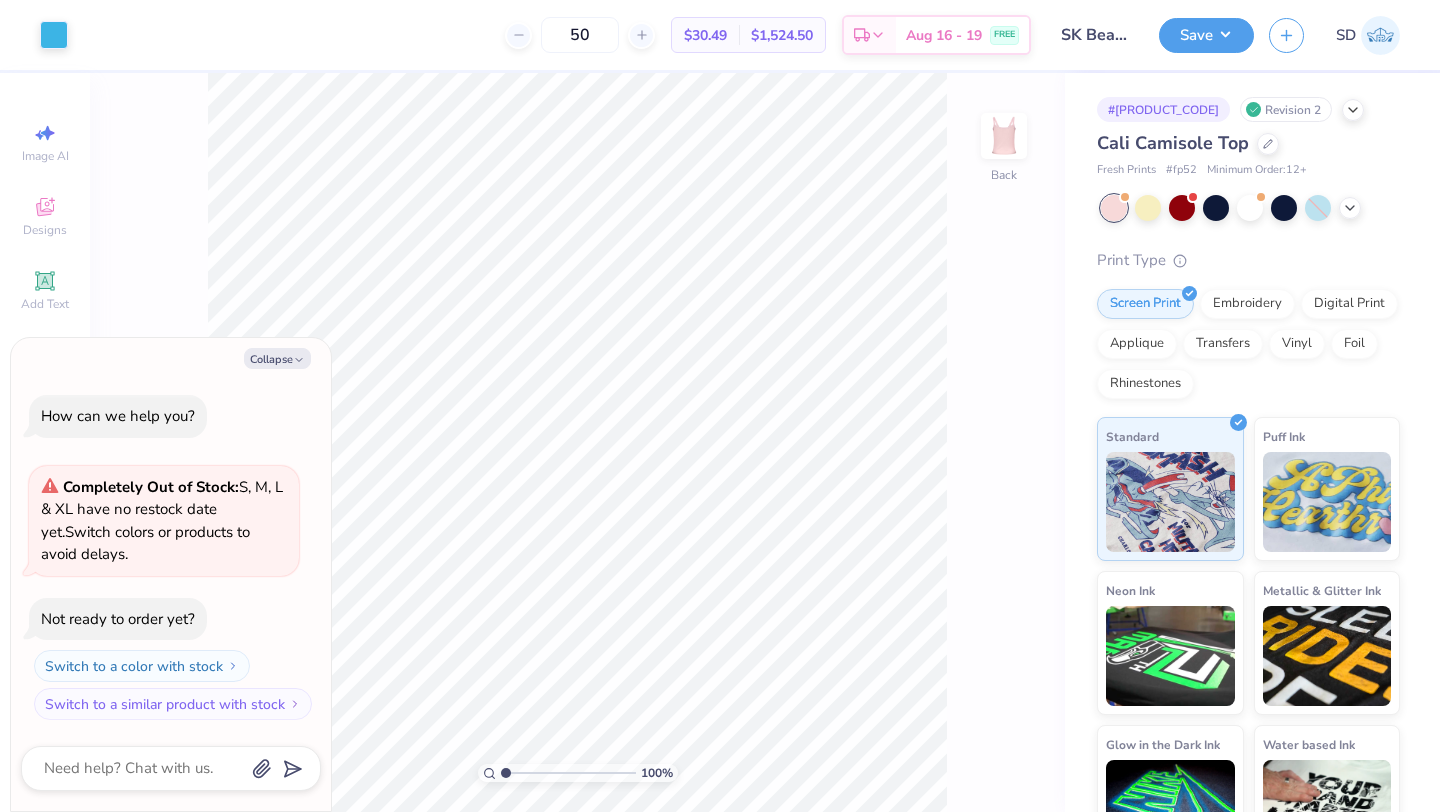 scroll, scrollTop: 0, scrollLeft: 0, axis: both 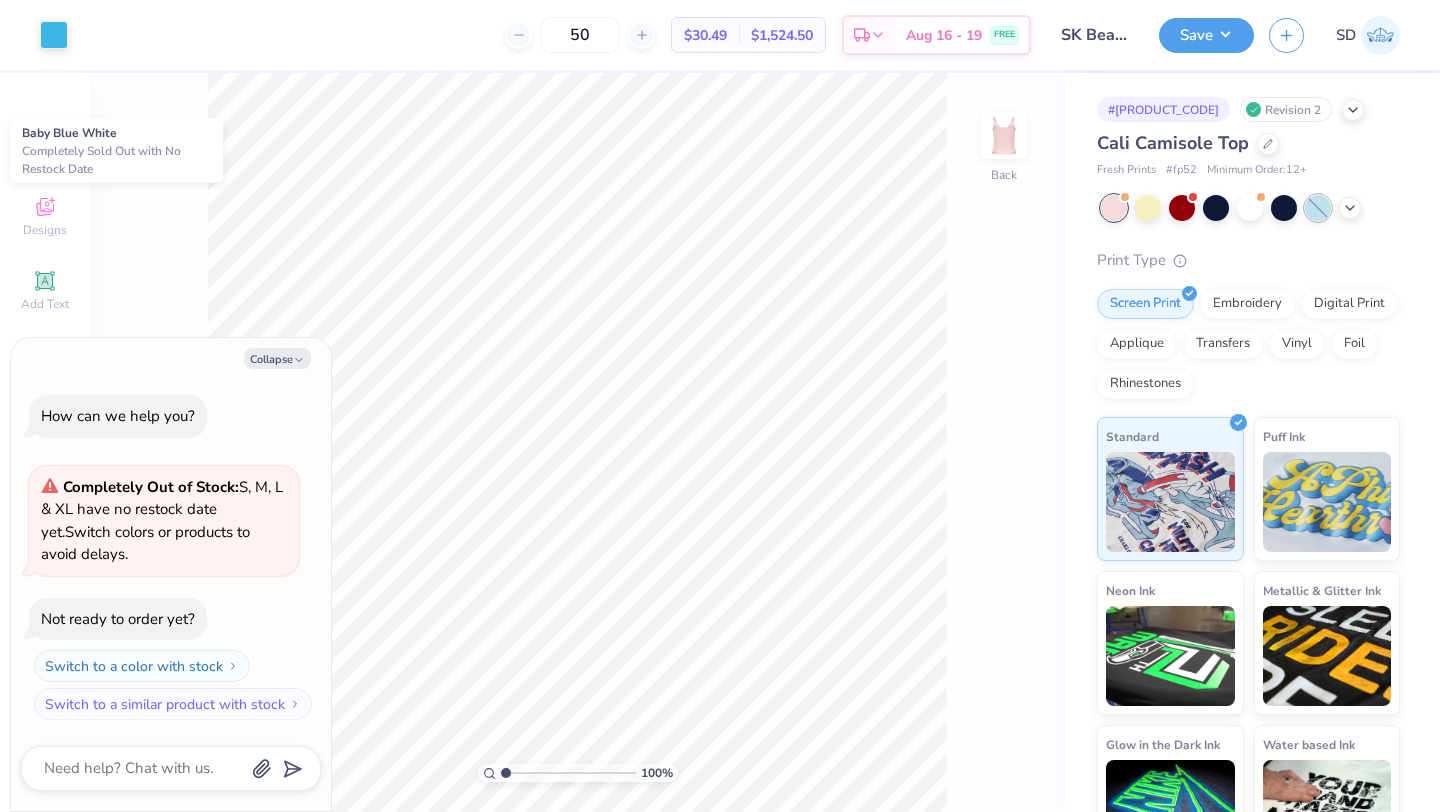 click at bounding box center [1318, 208] 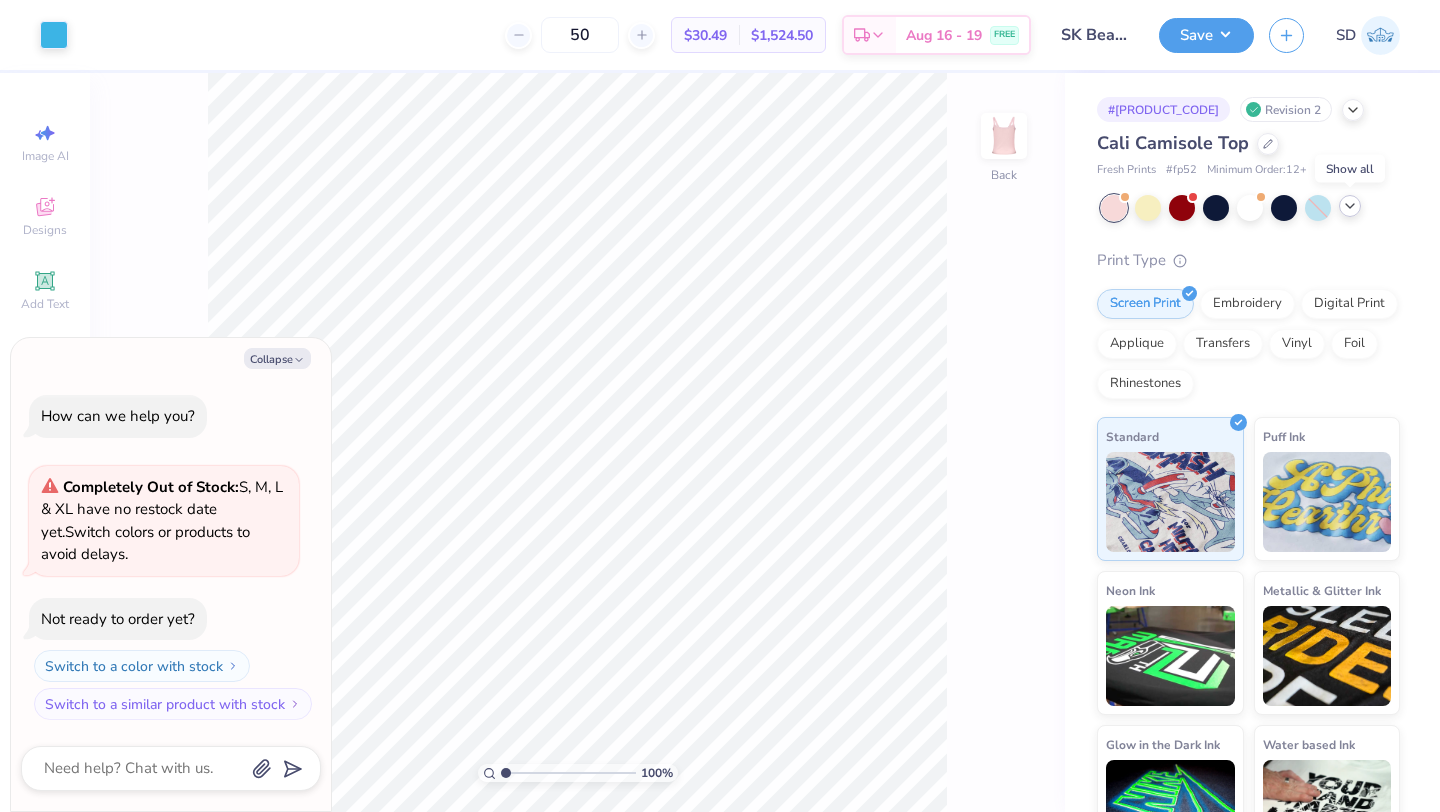 click 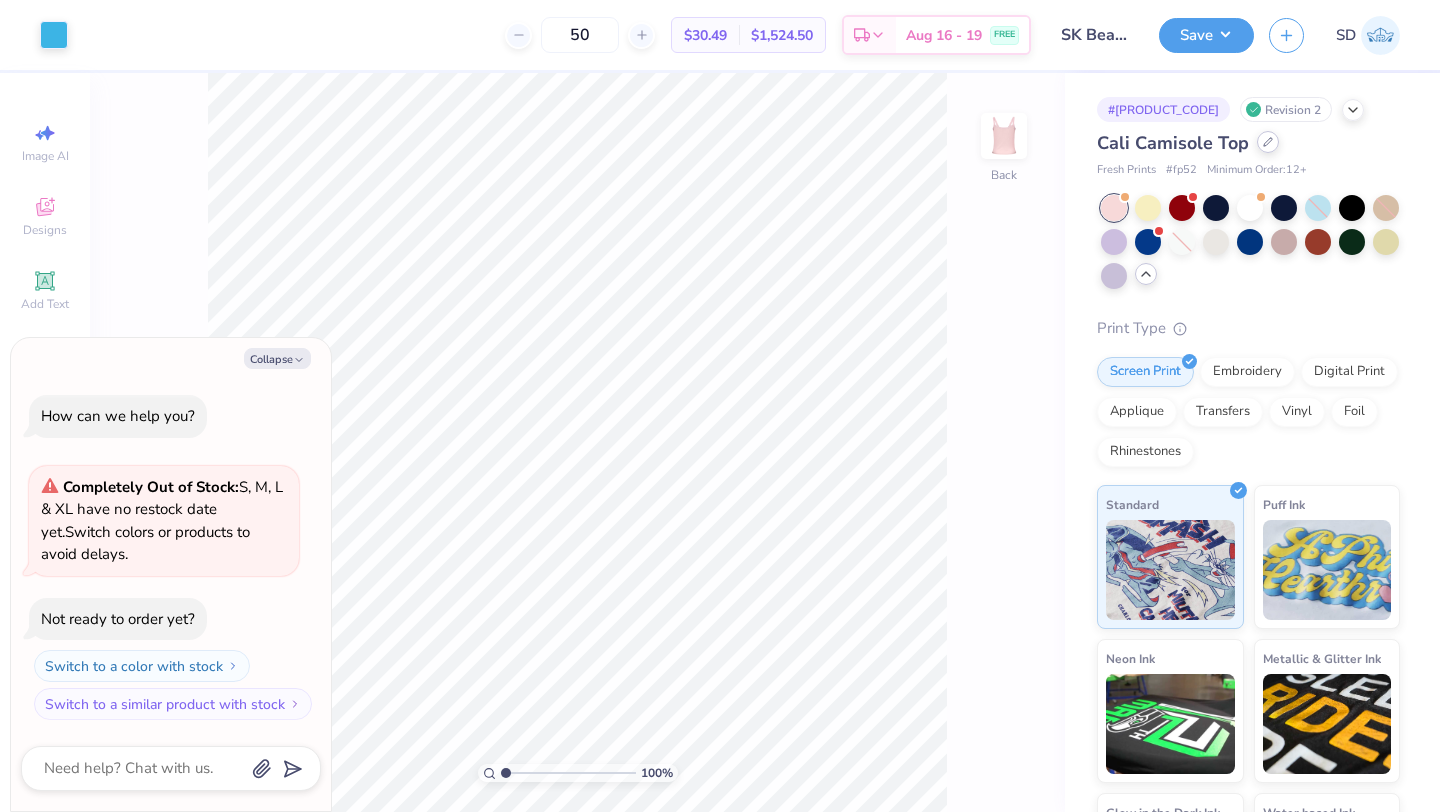 click at bounding box center (1268, 142) 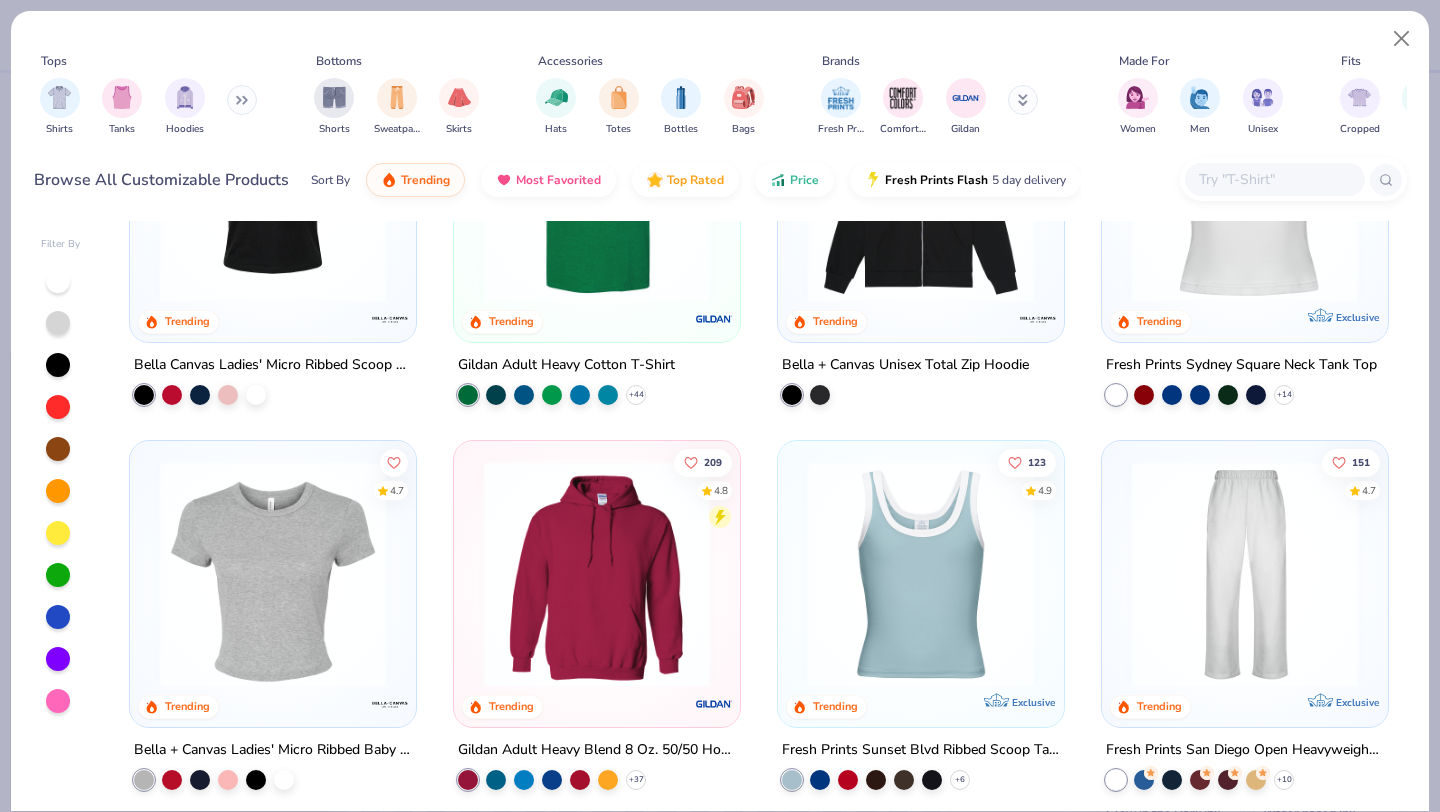 scroll, scrollTop: 619, scrollLeft: 0, axis: vertical 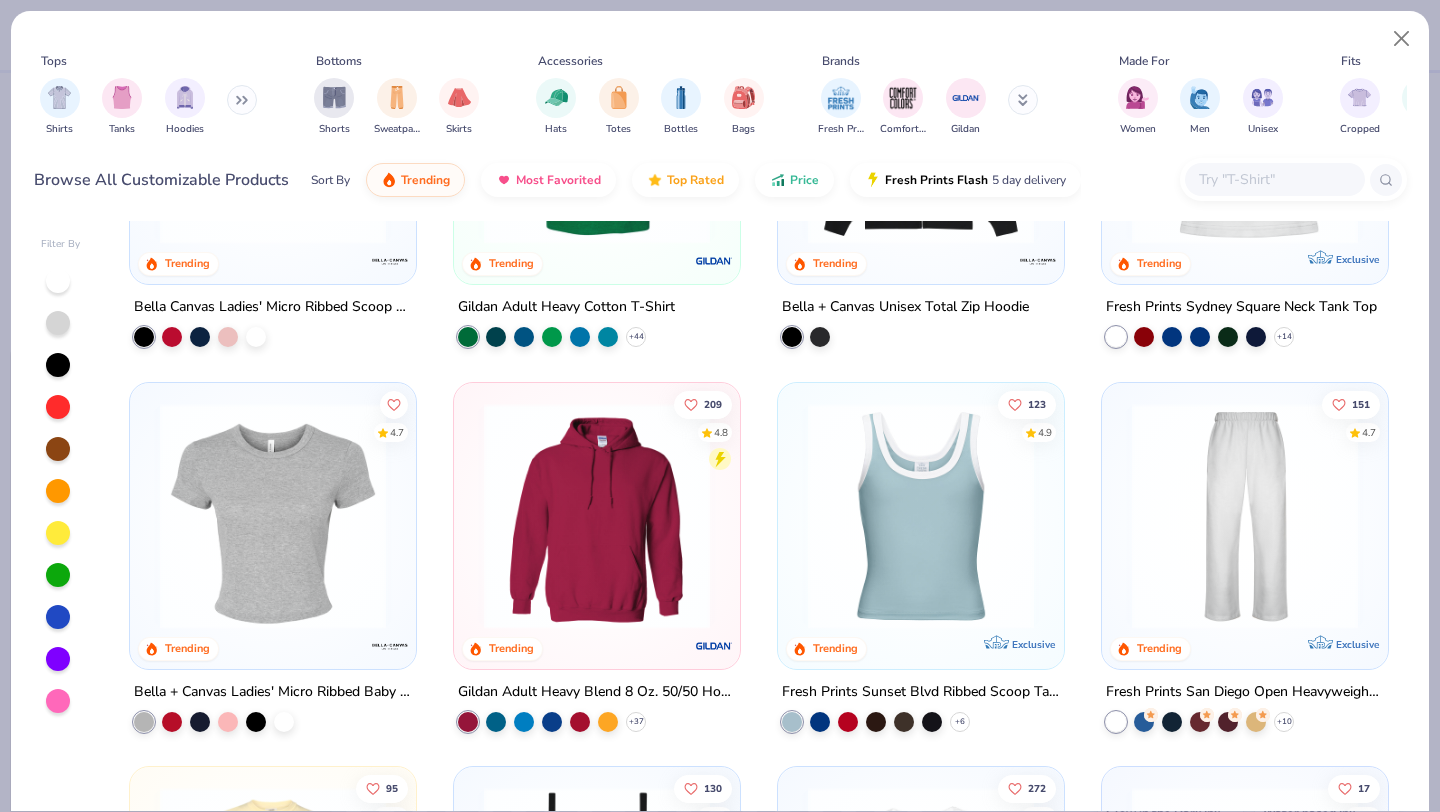click at bounding box center (921, 515) 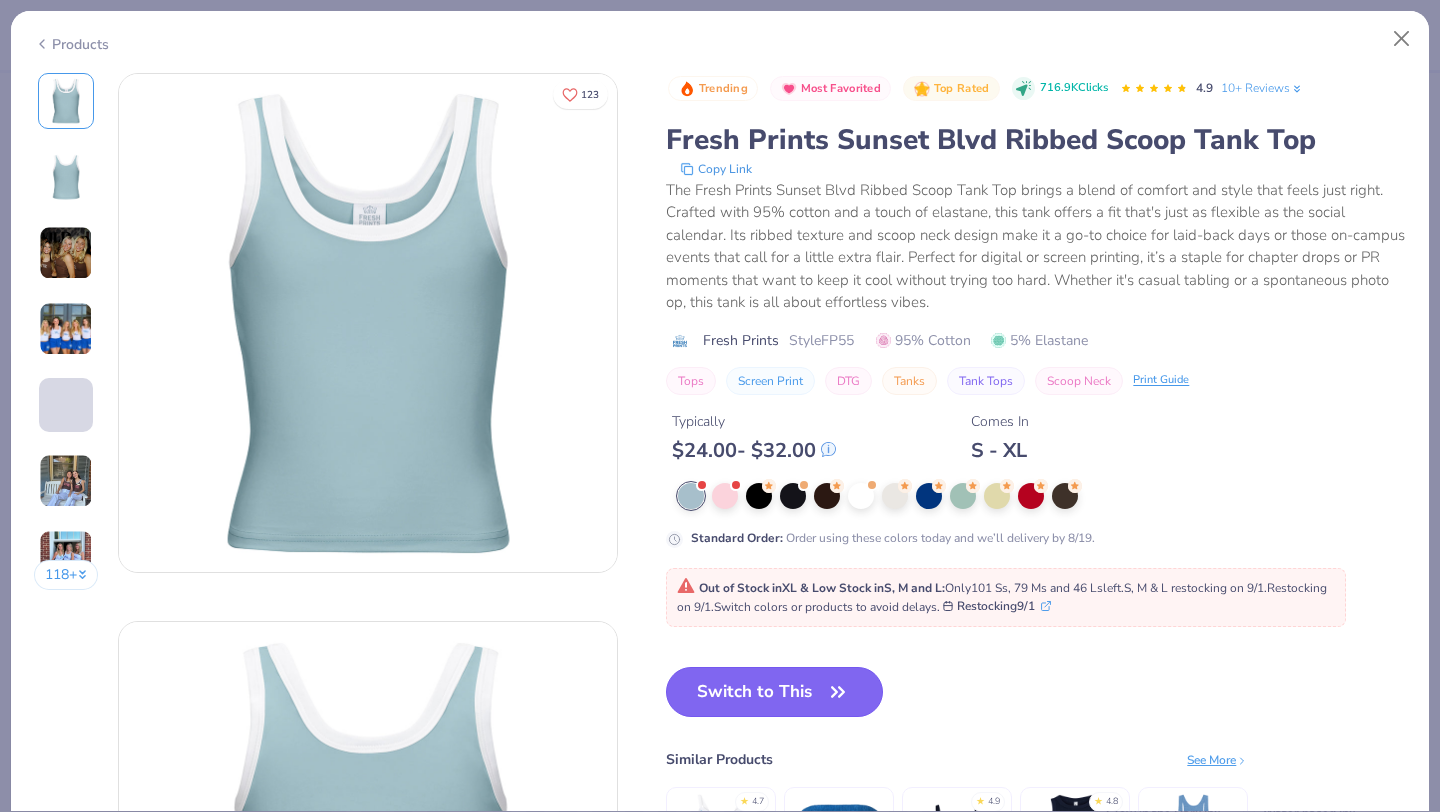 click on "Switch to This" at bounding box center [774, 692] 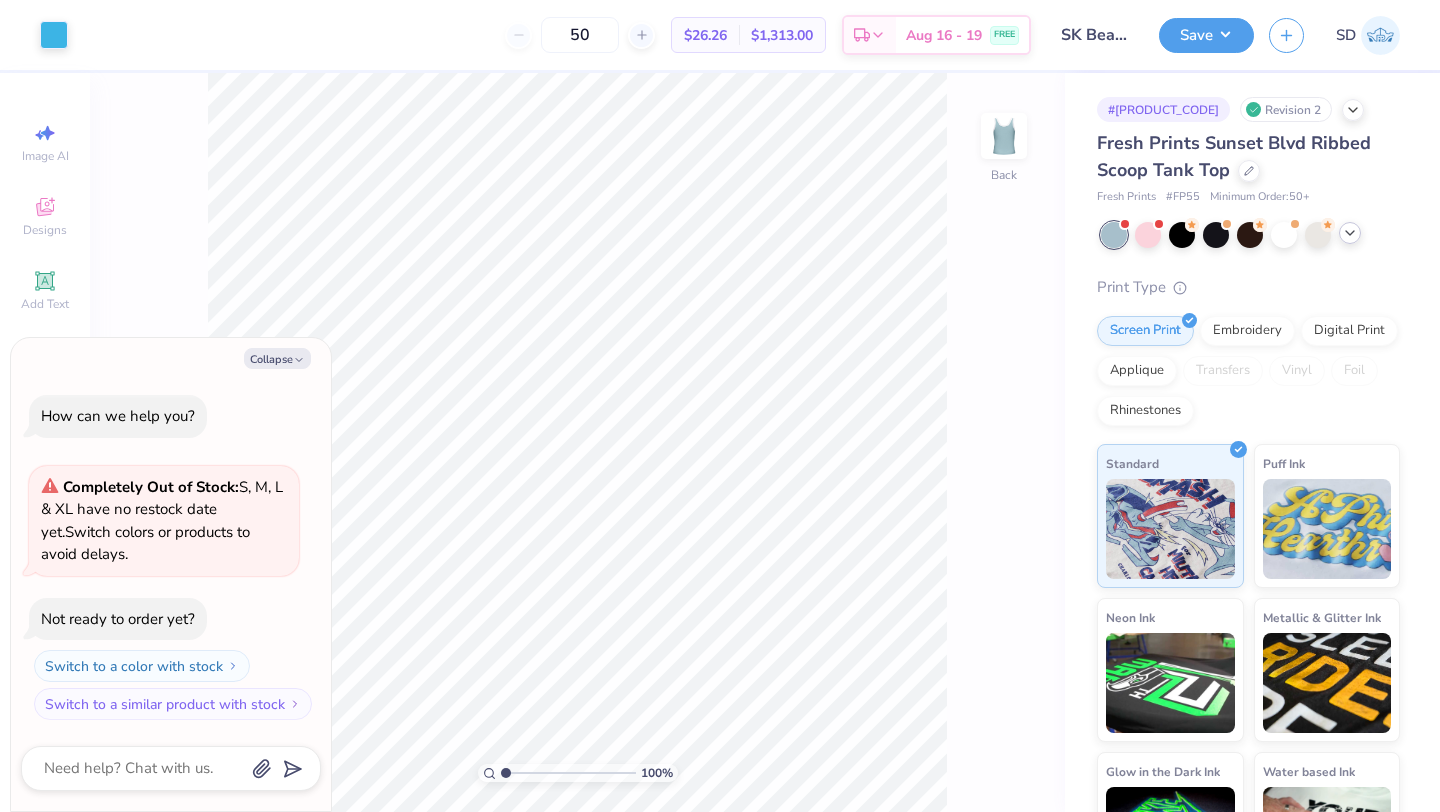 click on "# [PRODUCT_CODE]" at bounding box center [1163, 109] 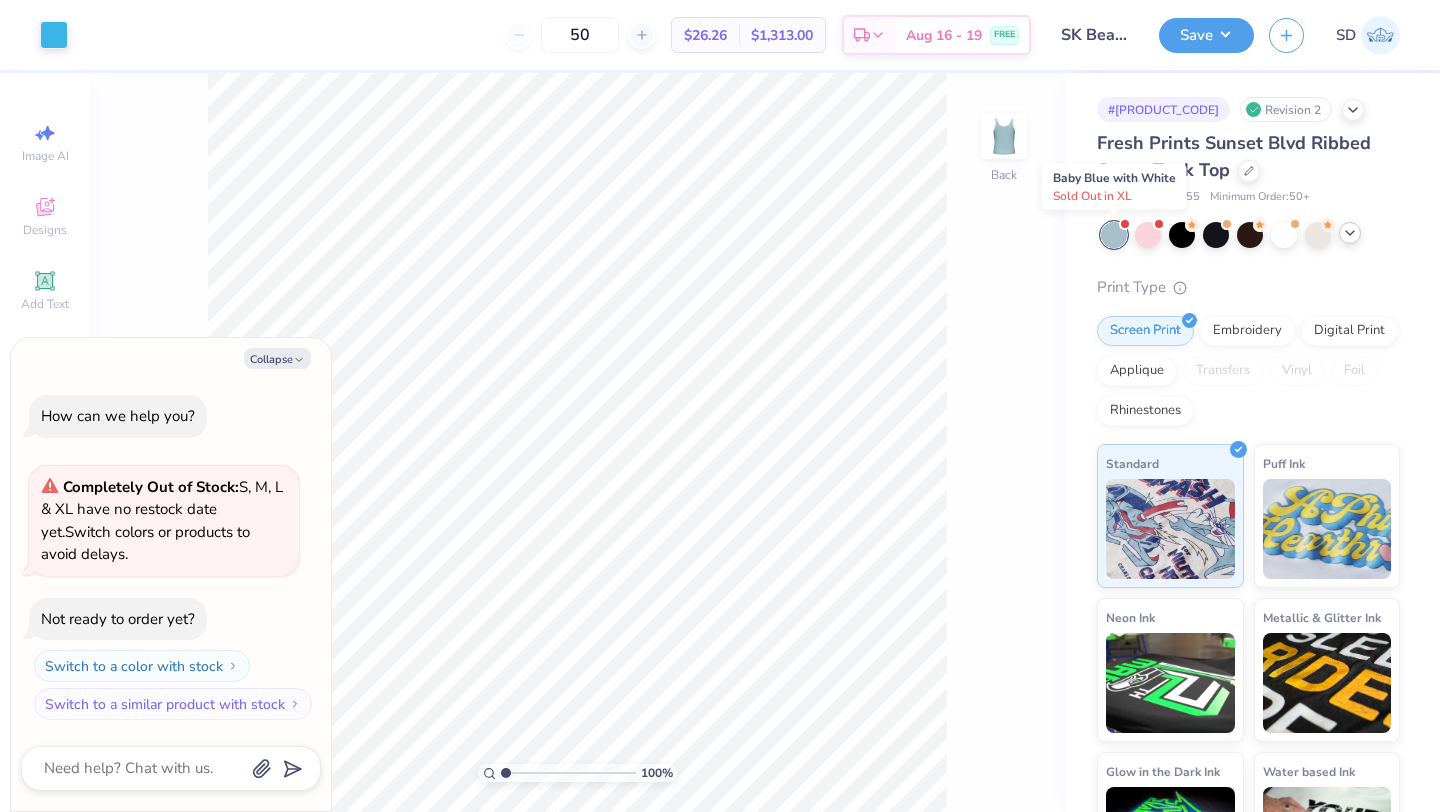 click at bounding box center (1114, 235) 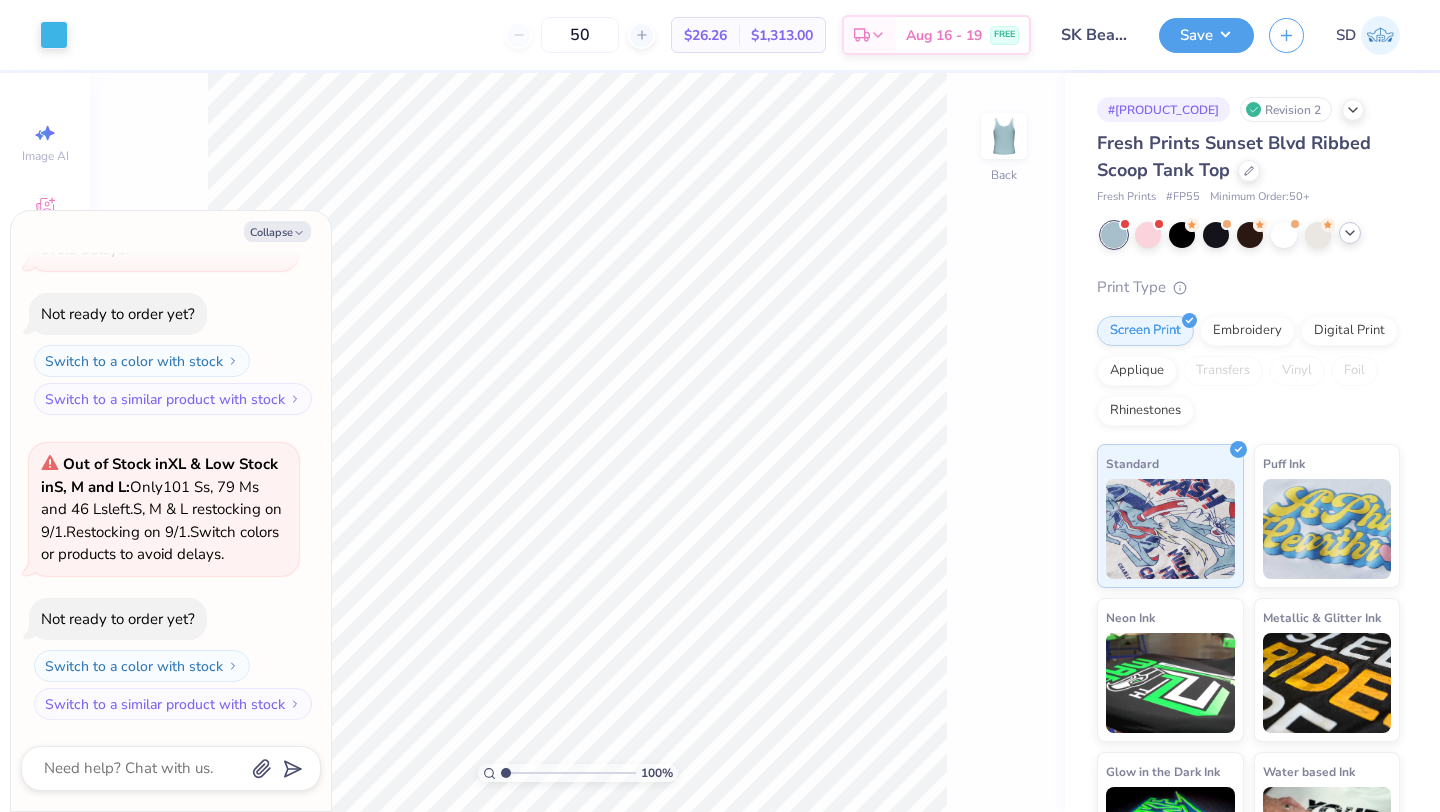 click 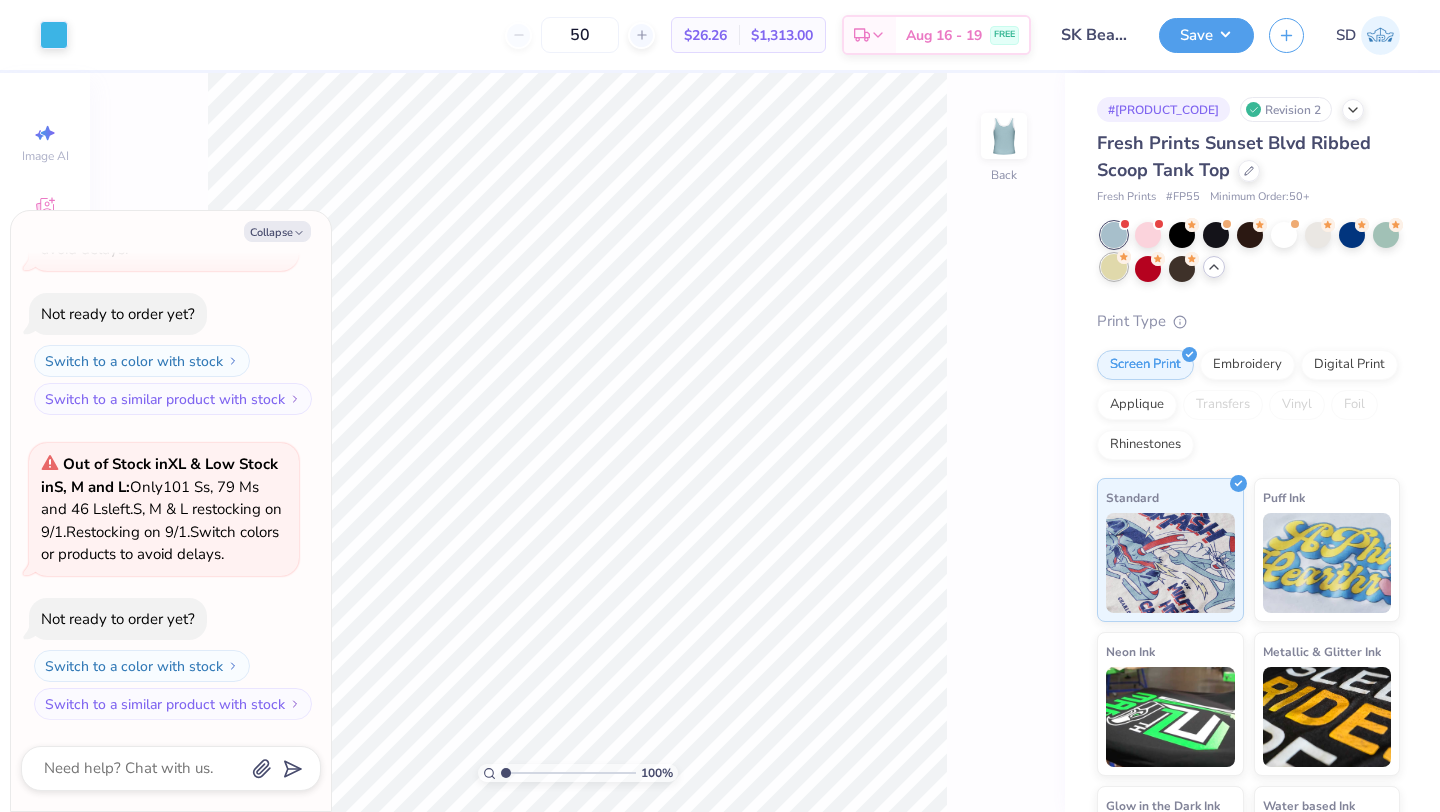 click 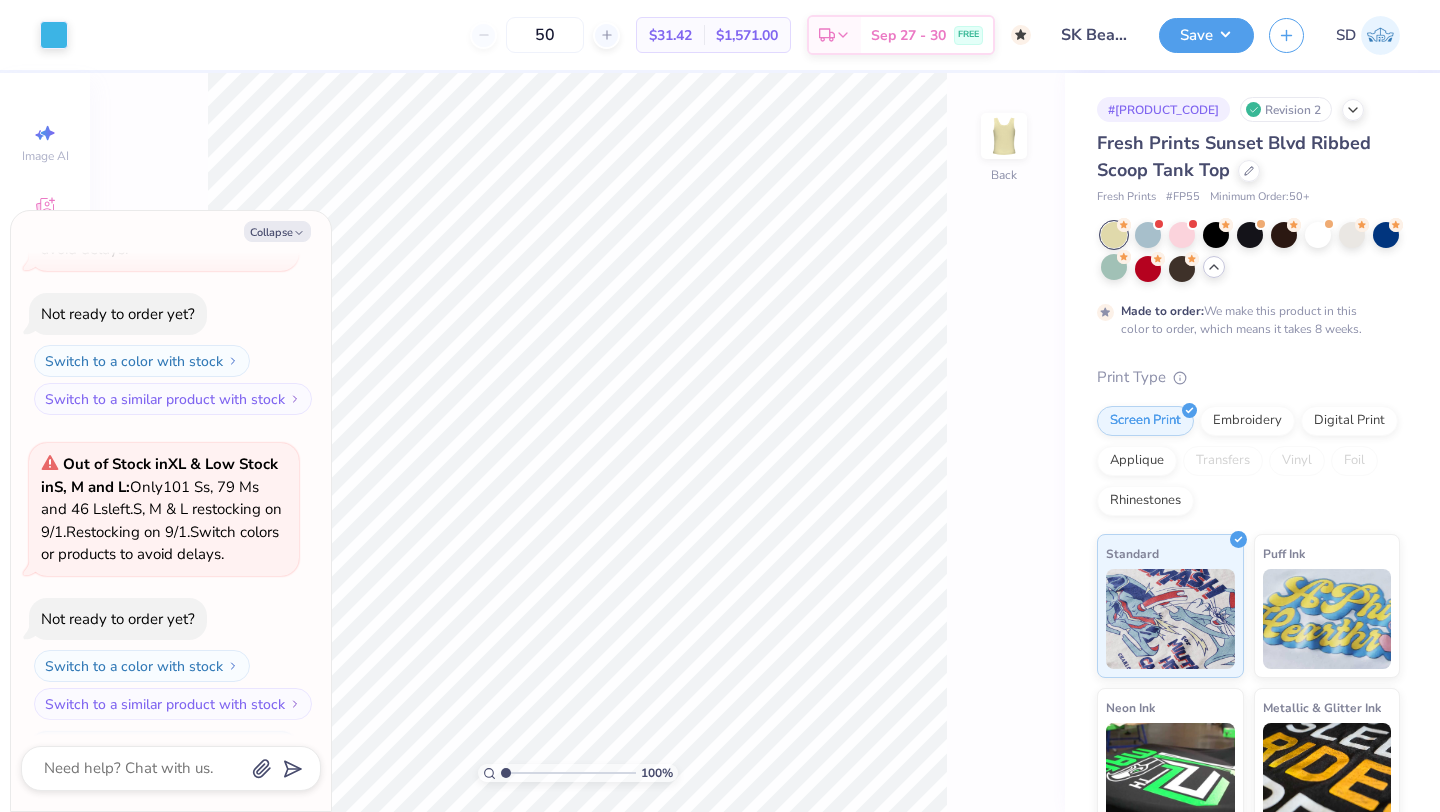 scroll, scrollTop: 366, scrollLeft: 0, axis: vertical 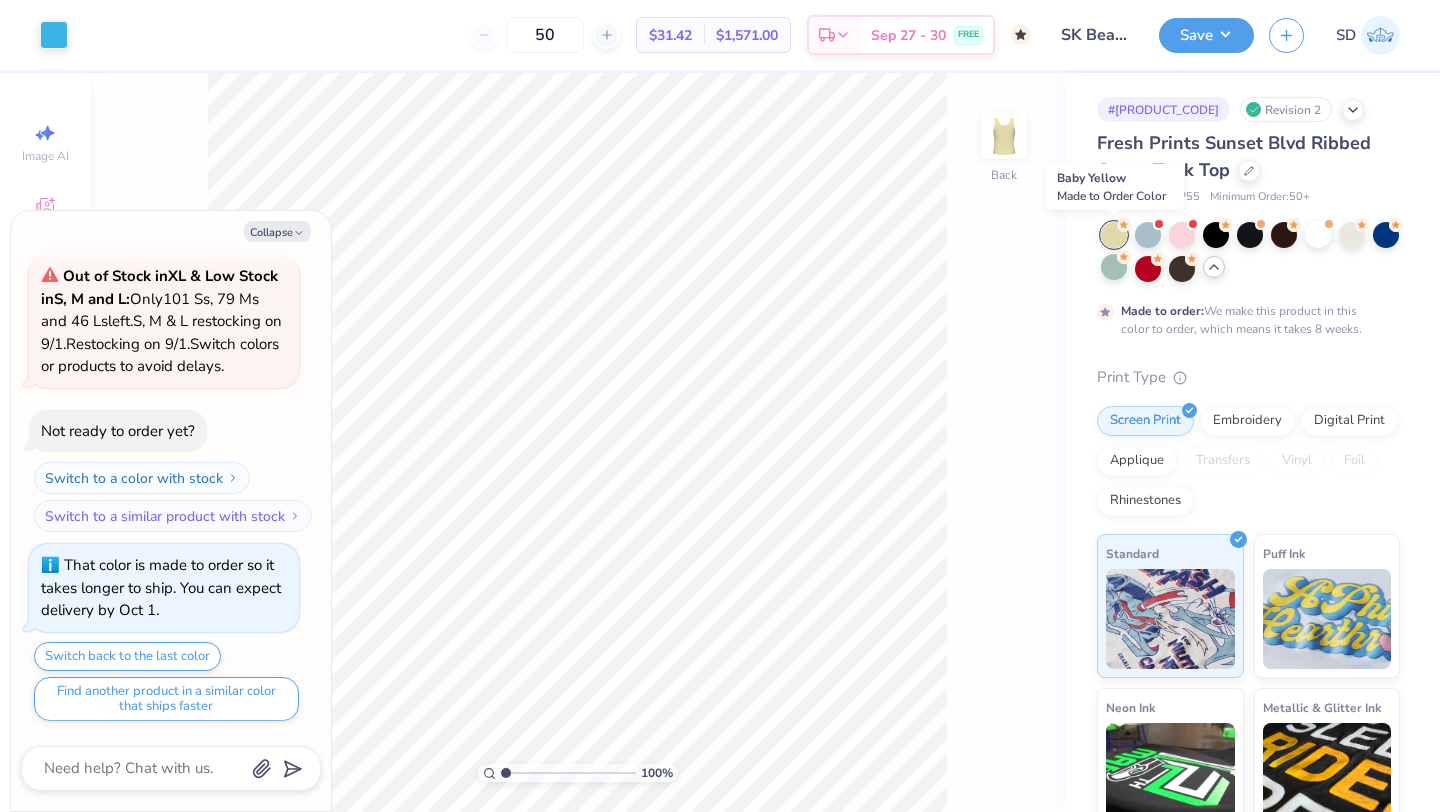 click at bounding box center [1114, 235] 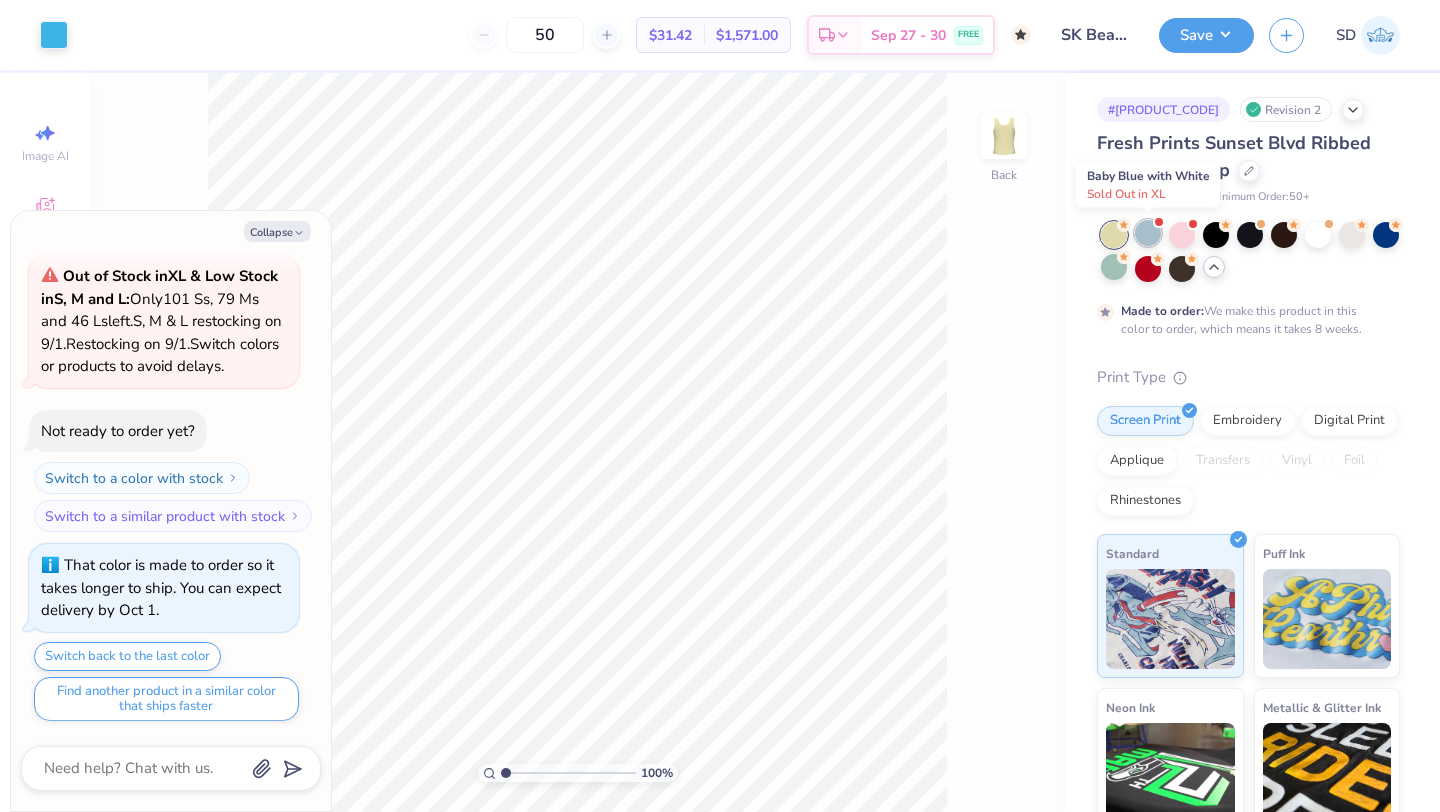 click at bounding box center [1148, 233] 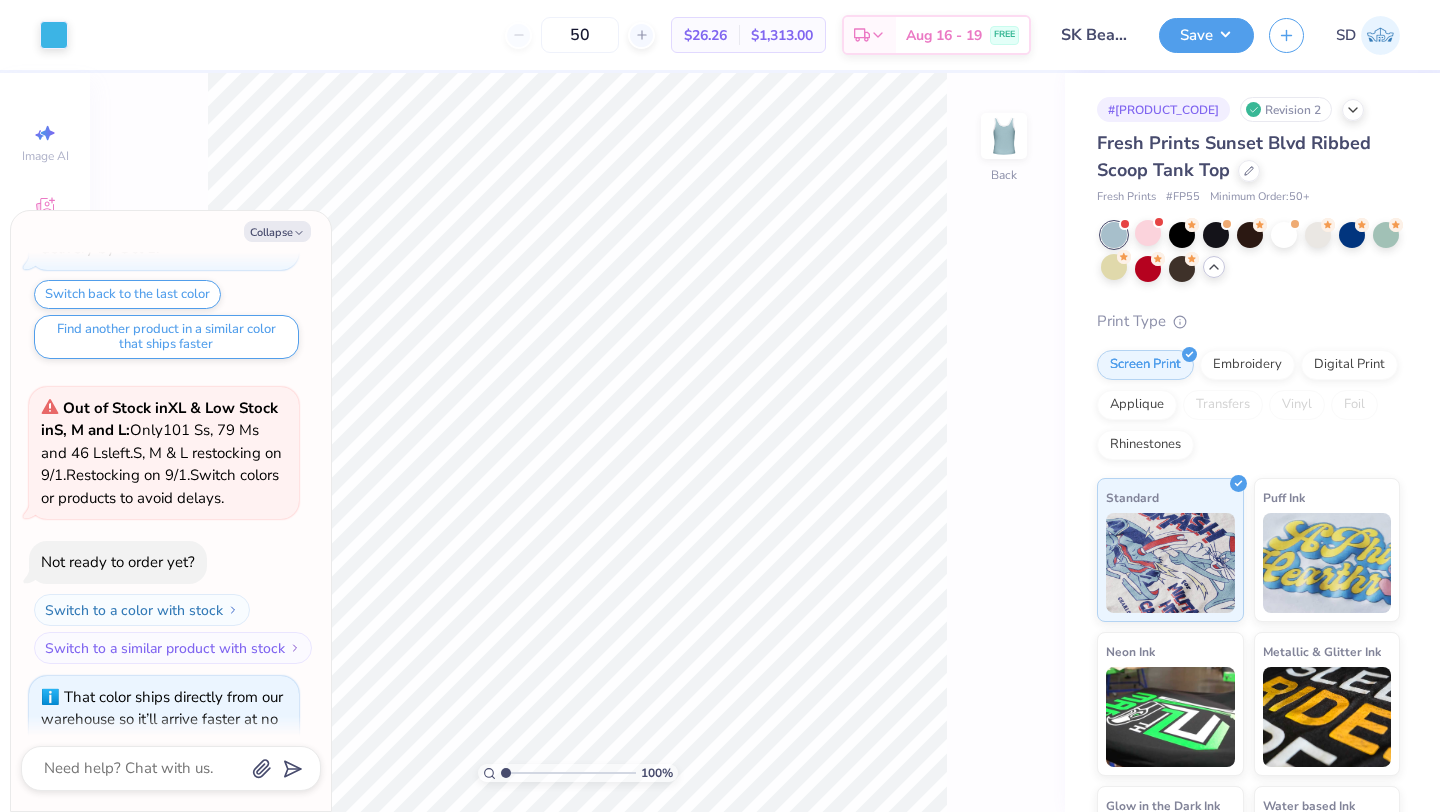 scroll, scrollTop: 793, scrollLeft: 0, axis: vertical 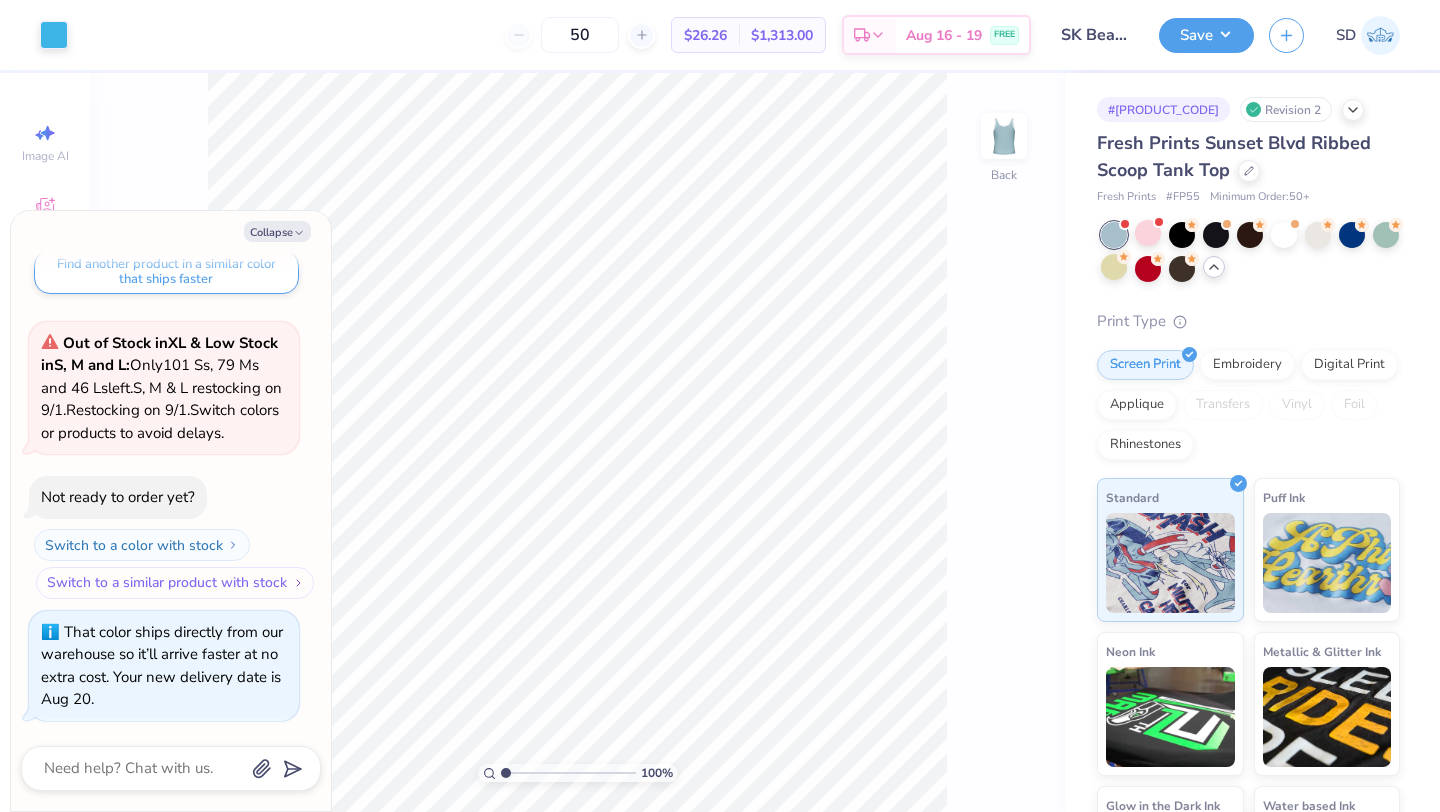 click on "Switch to a similar product with stock" at bounding box center (175, 583) 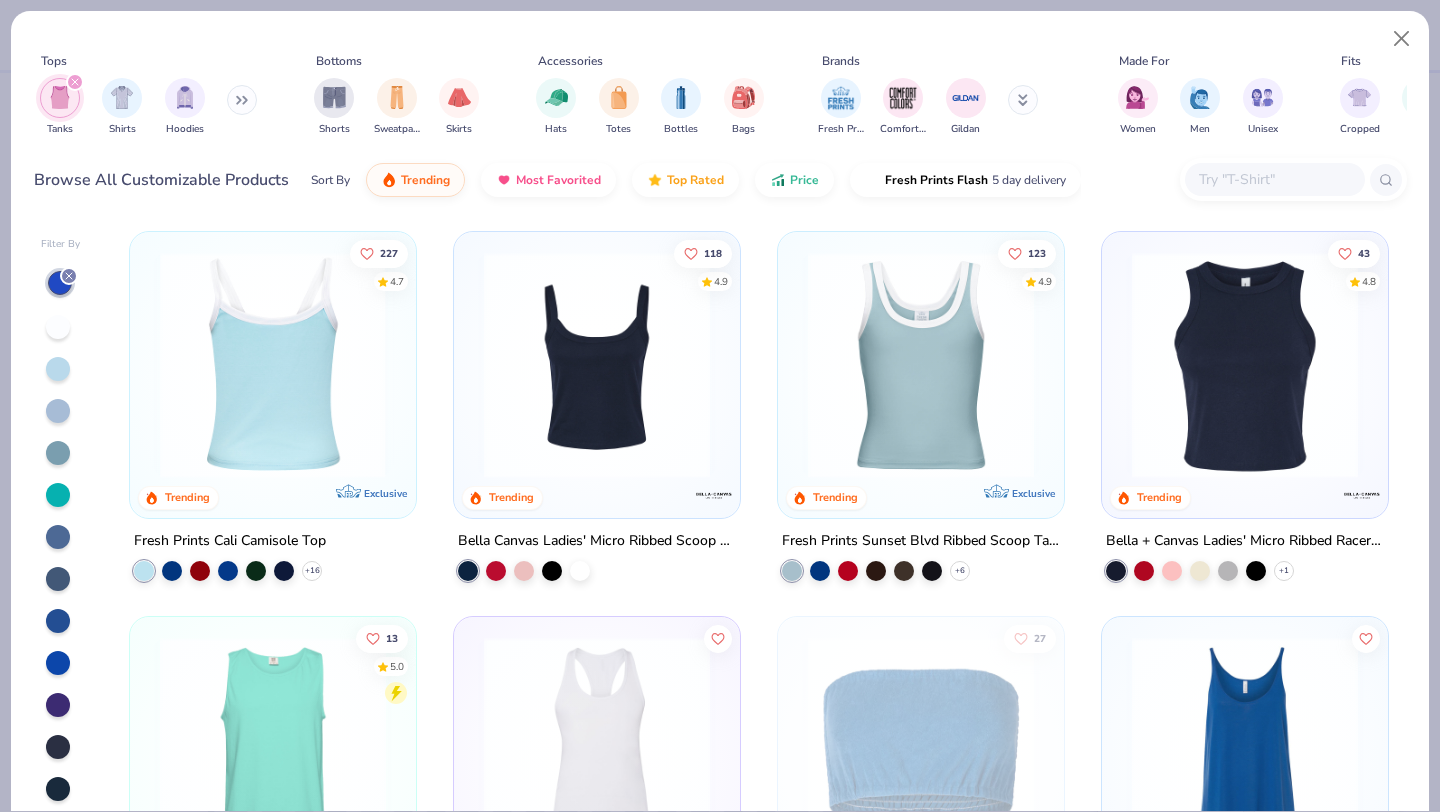 click at bounding box center (273, 365) 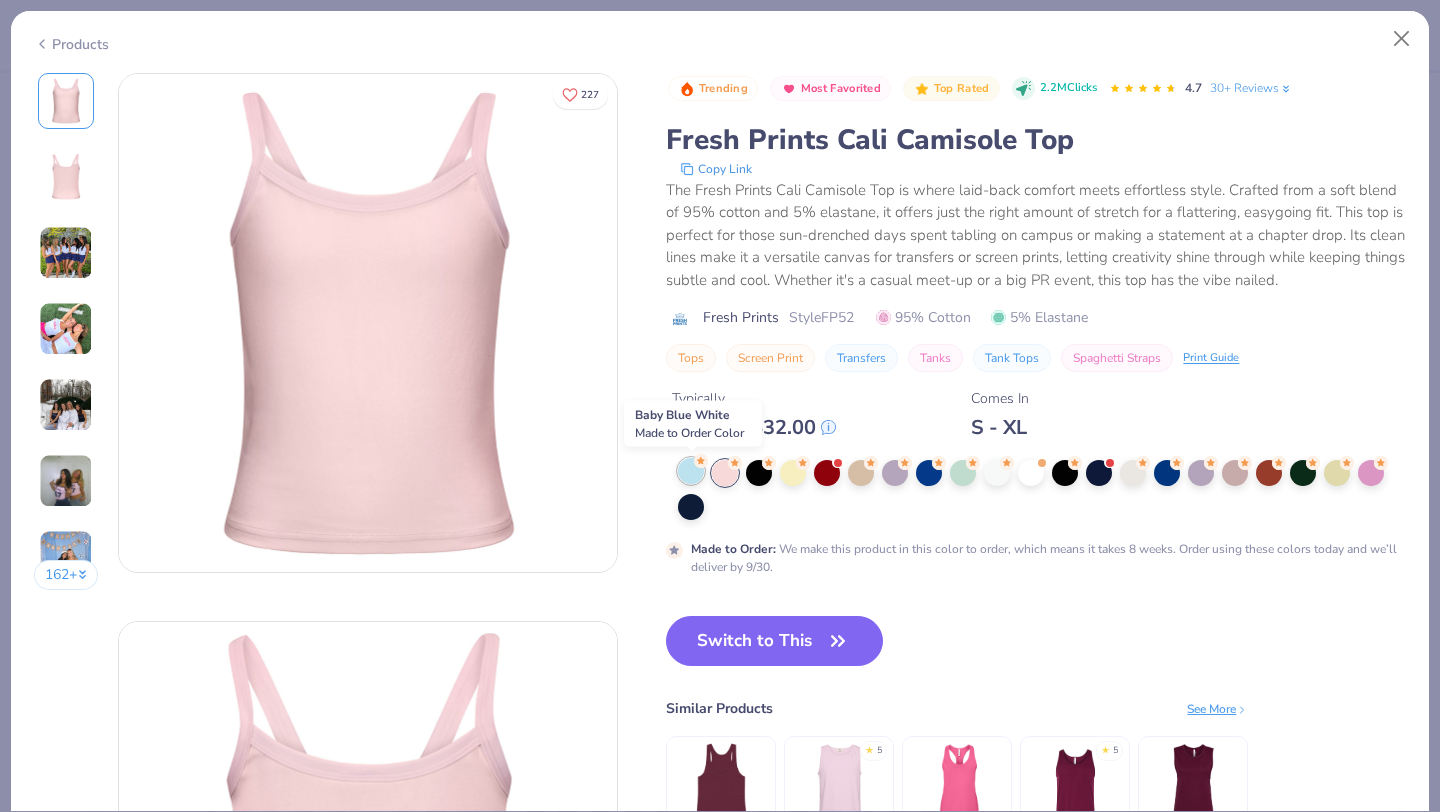 click 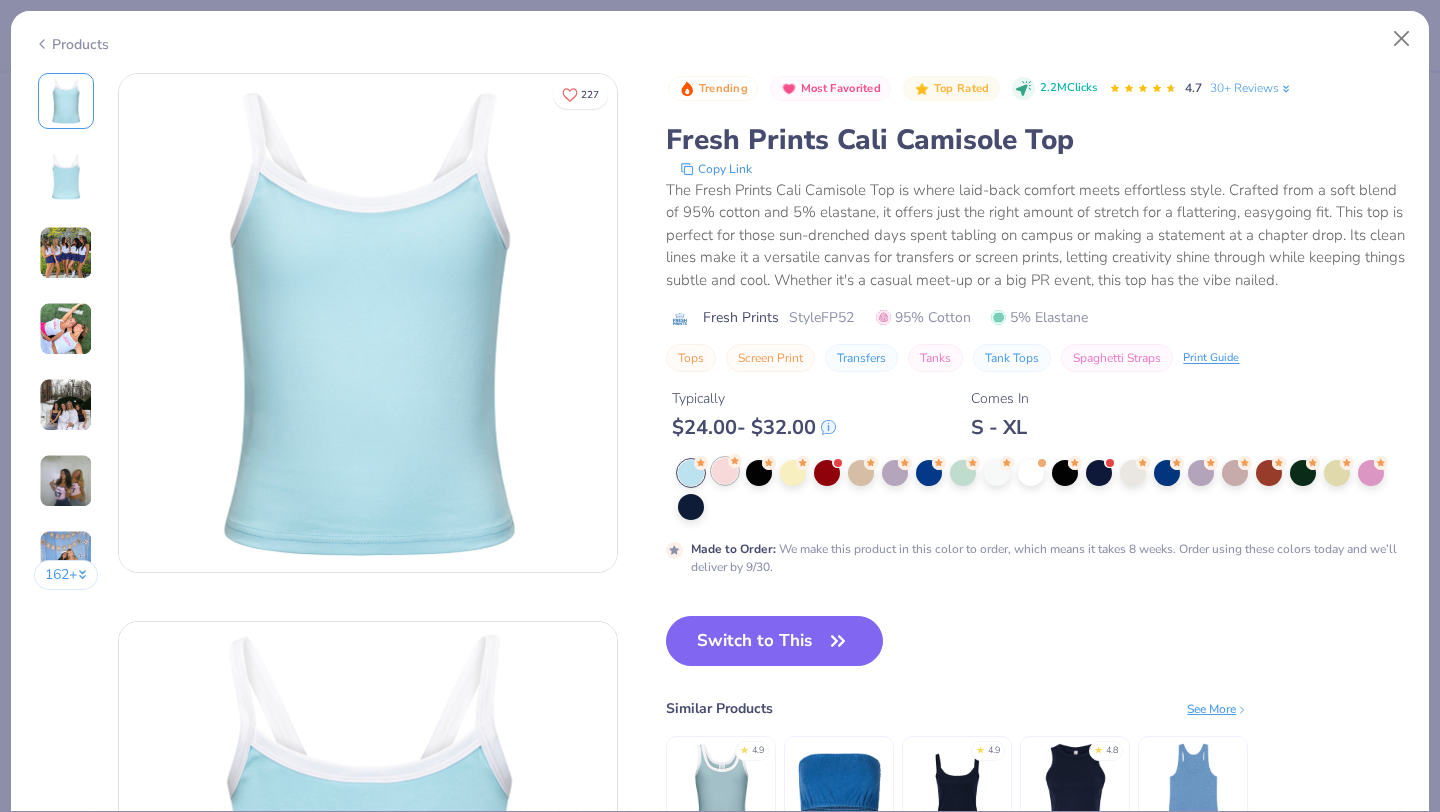 click at bounding box center (725, 471) 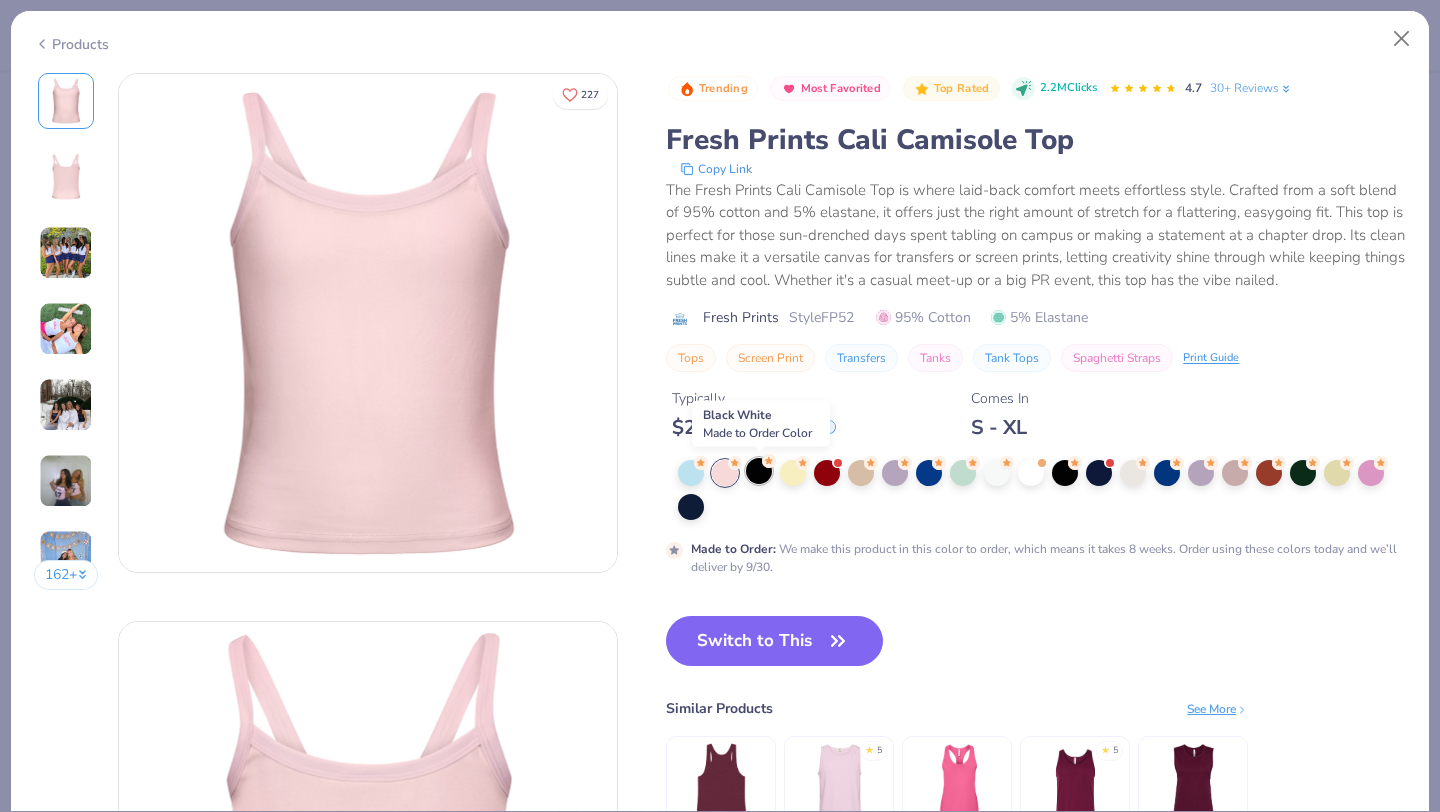 click at bounding box center [759, 471] 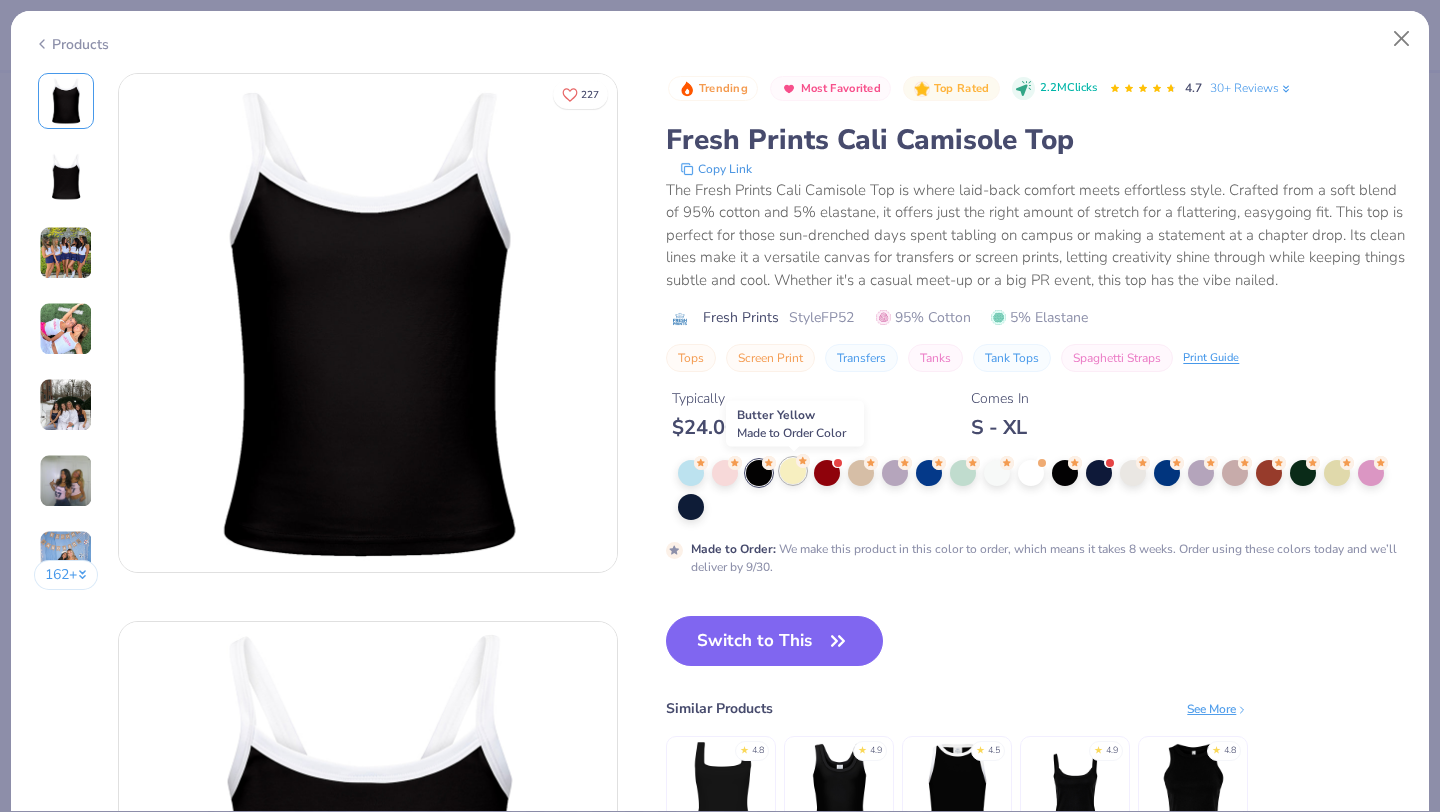 click at bounding box center [793, 471] 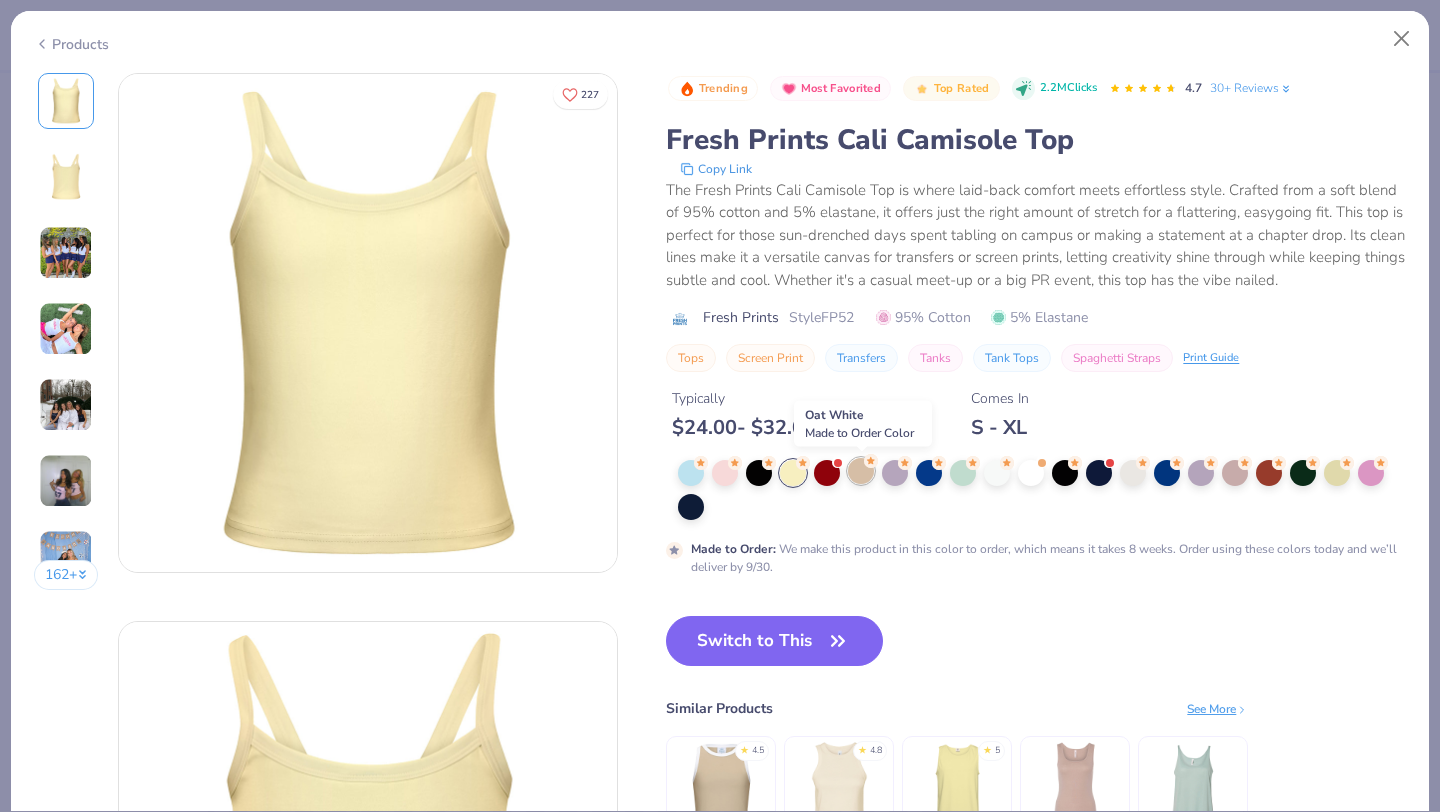 click at bounding box center [861, 471] 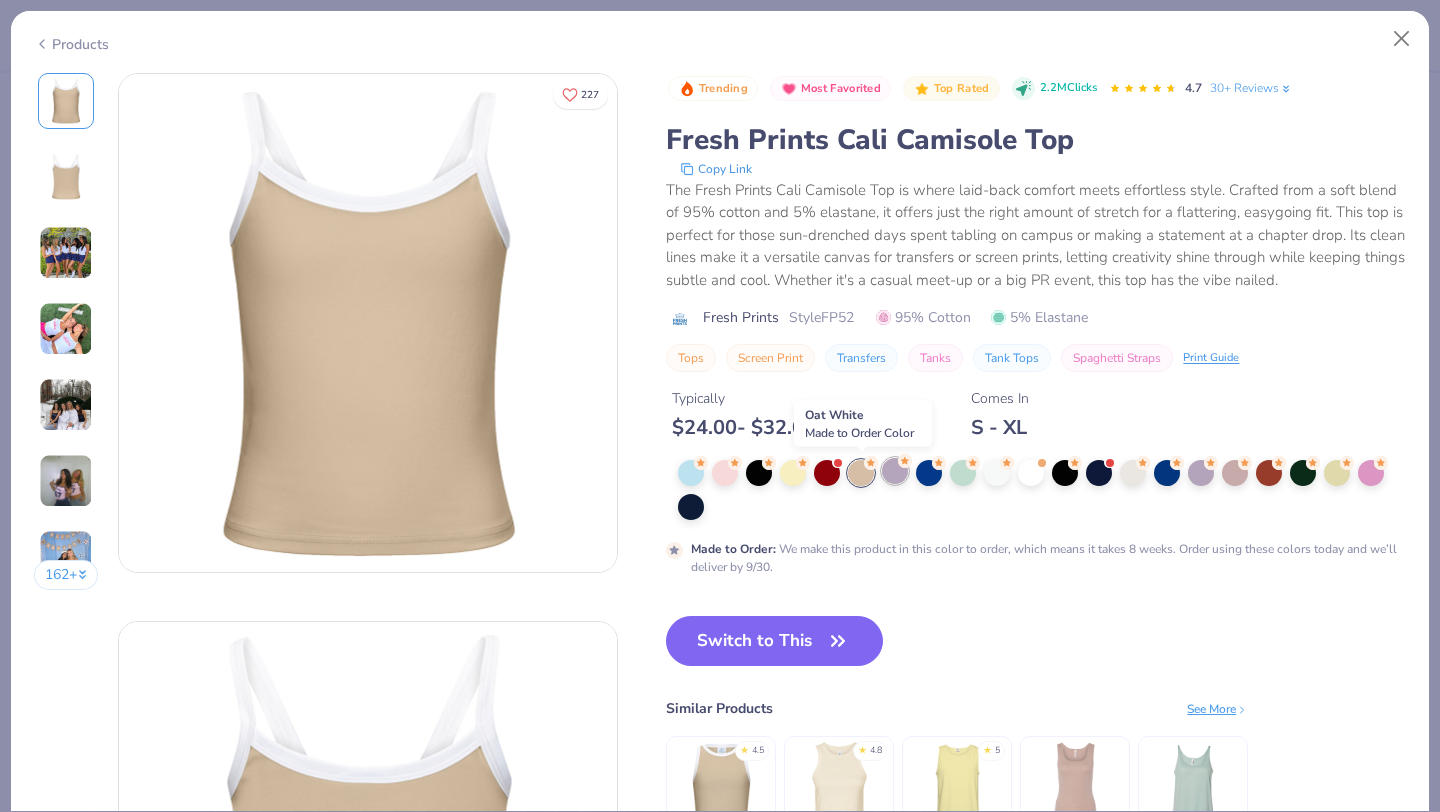 click at bounding box center (895, 471) 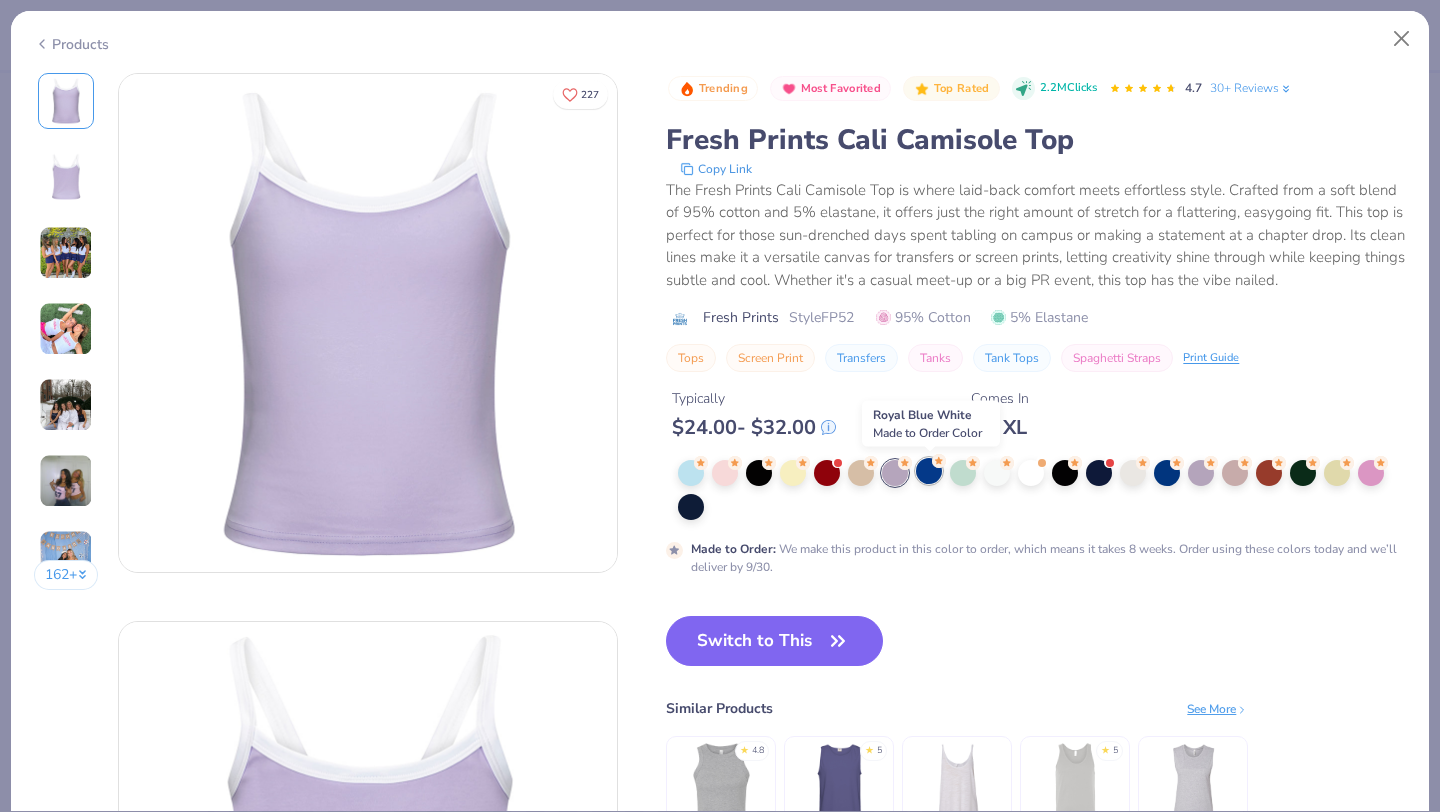 click at bounding box center (929, 471) 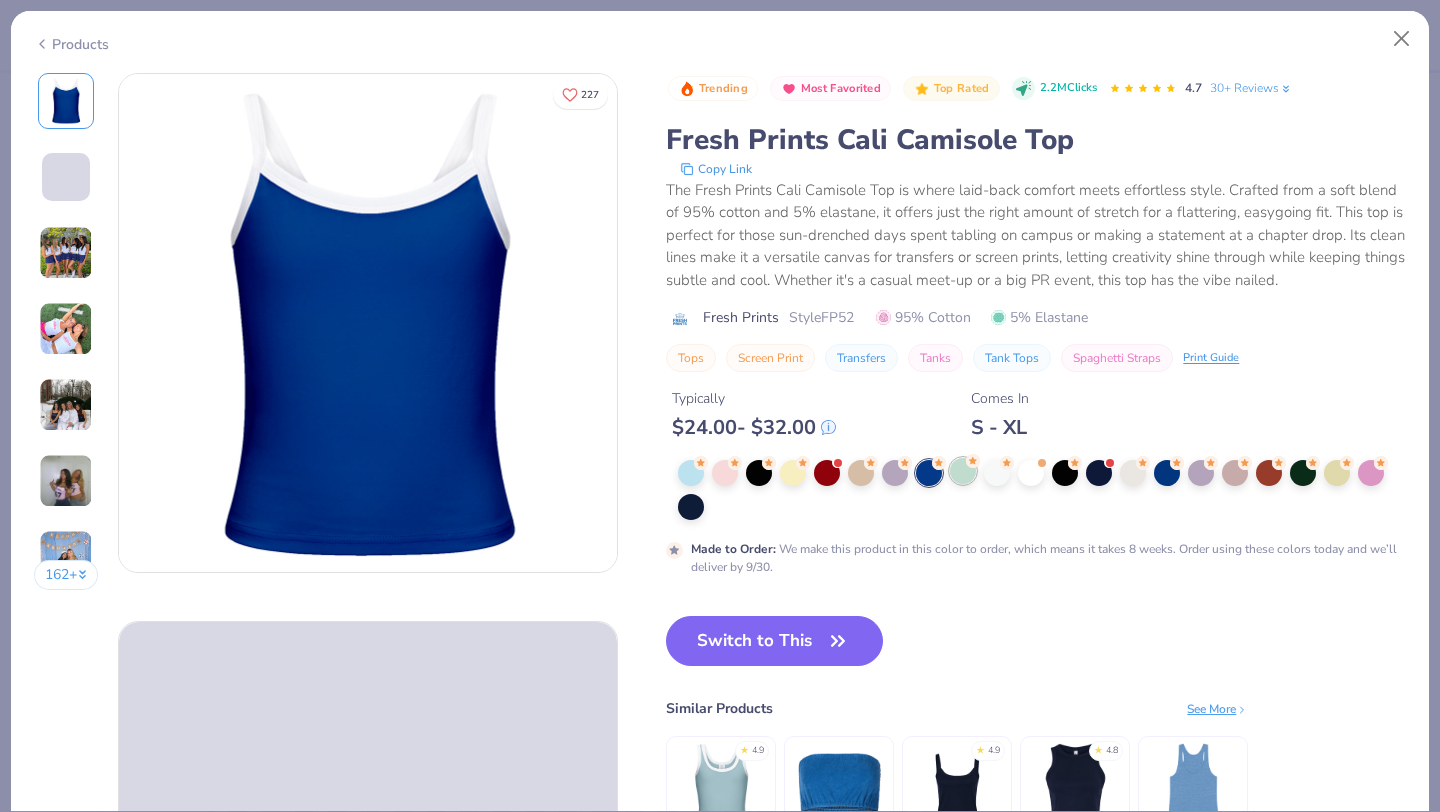 click at bounding box center [963, 471] 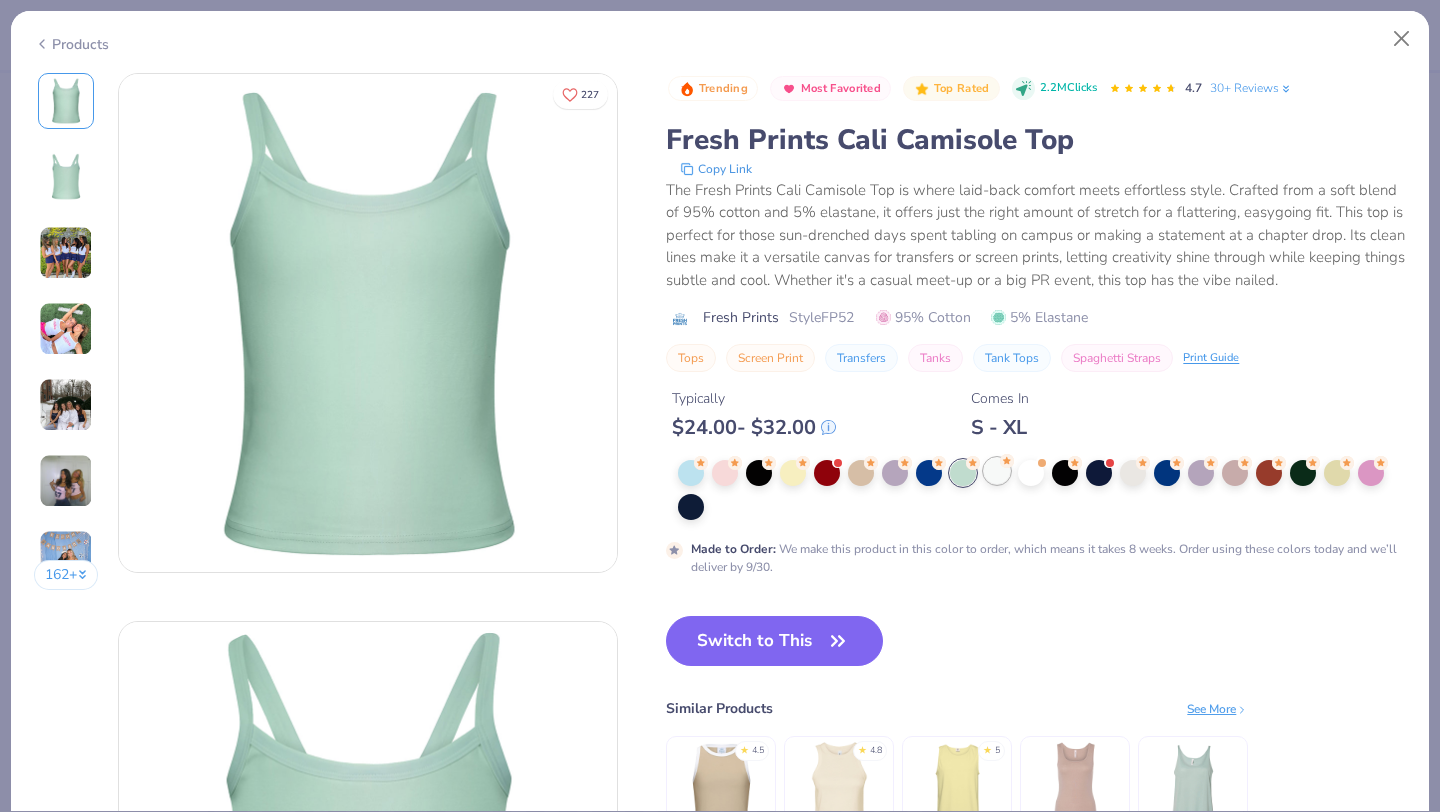 click at bounding box center (997, 471) 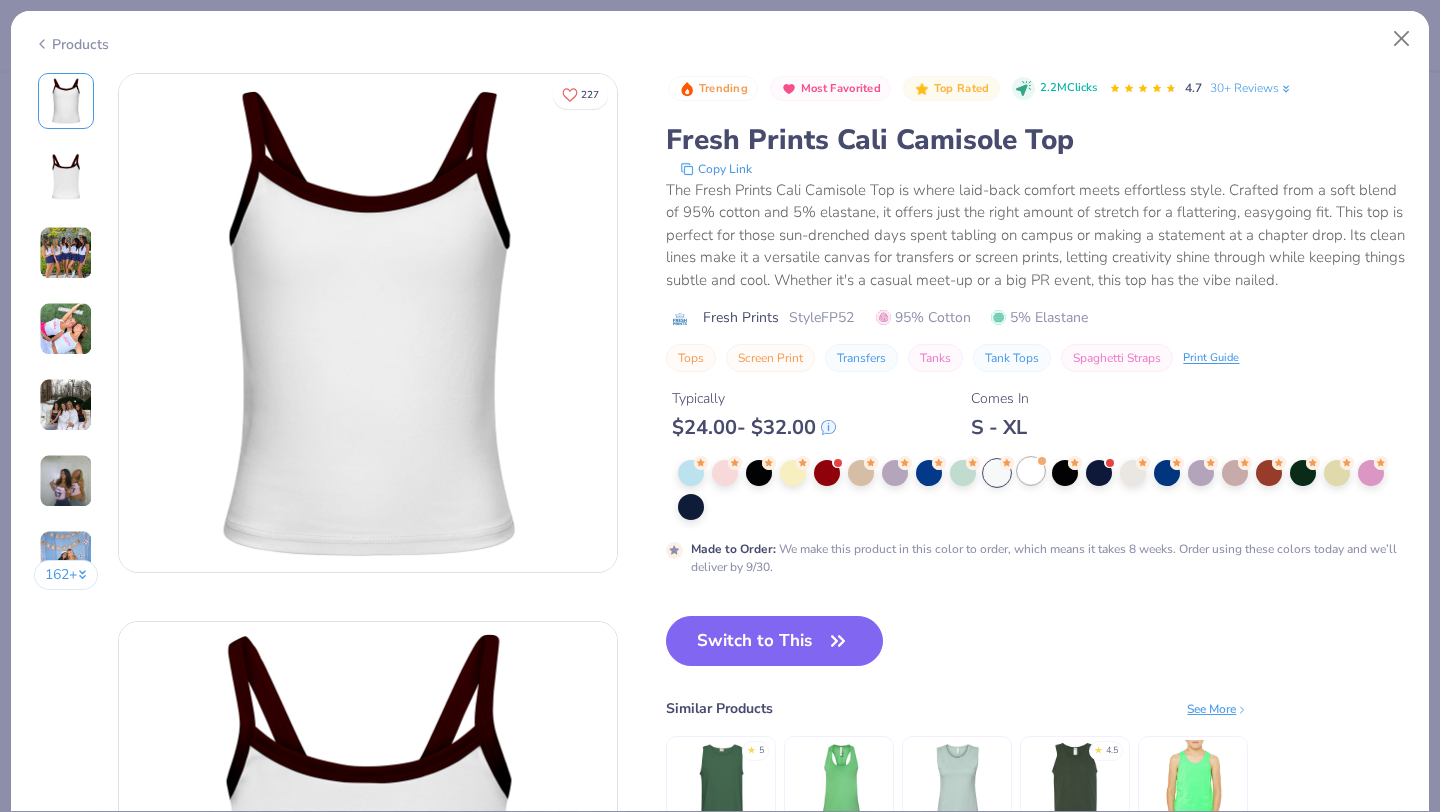 click at bounding box center [1031, 471] 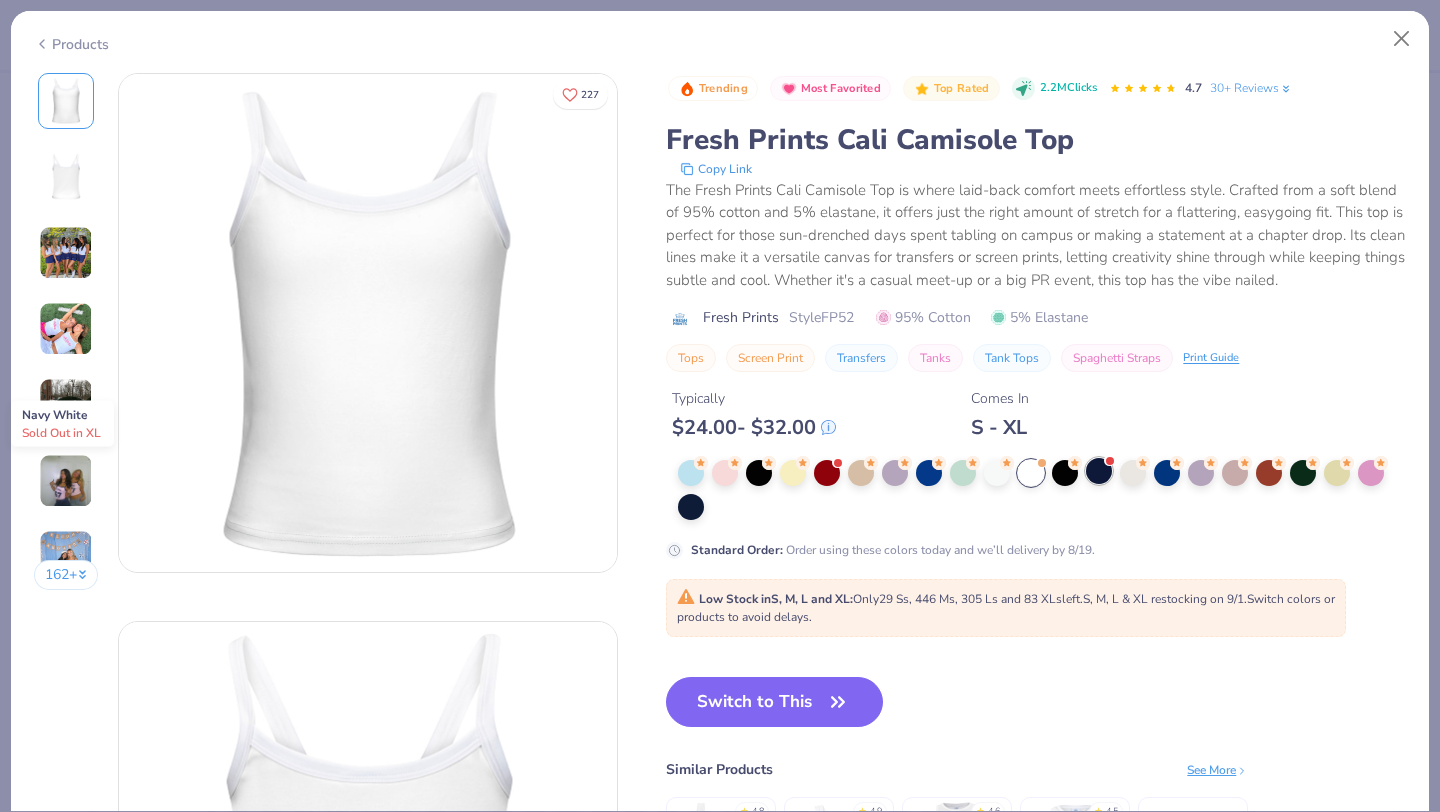 click at bounding box center (1099, 471) 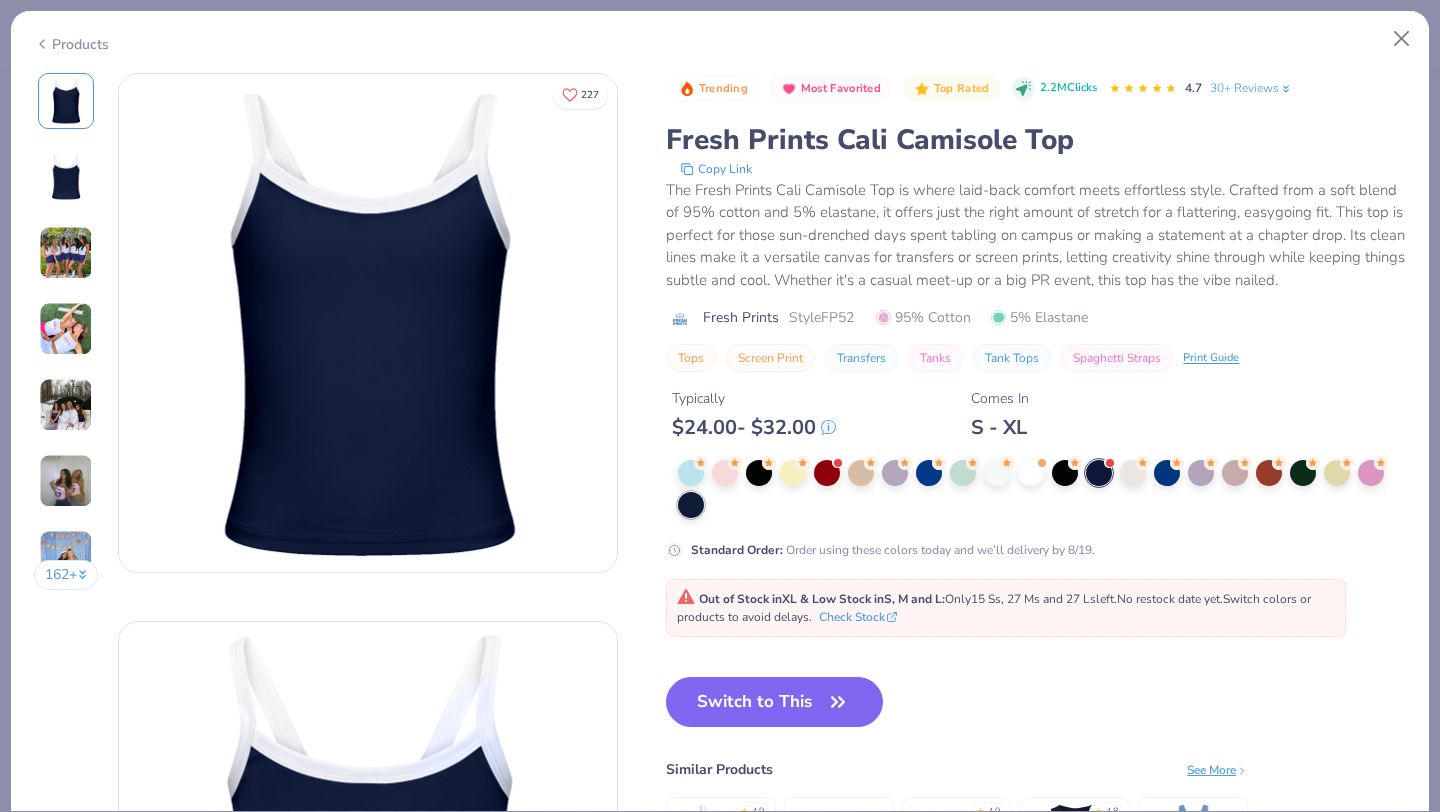 click at bounding box center [691, 505] 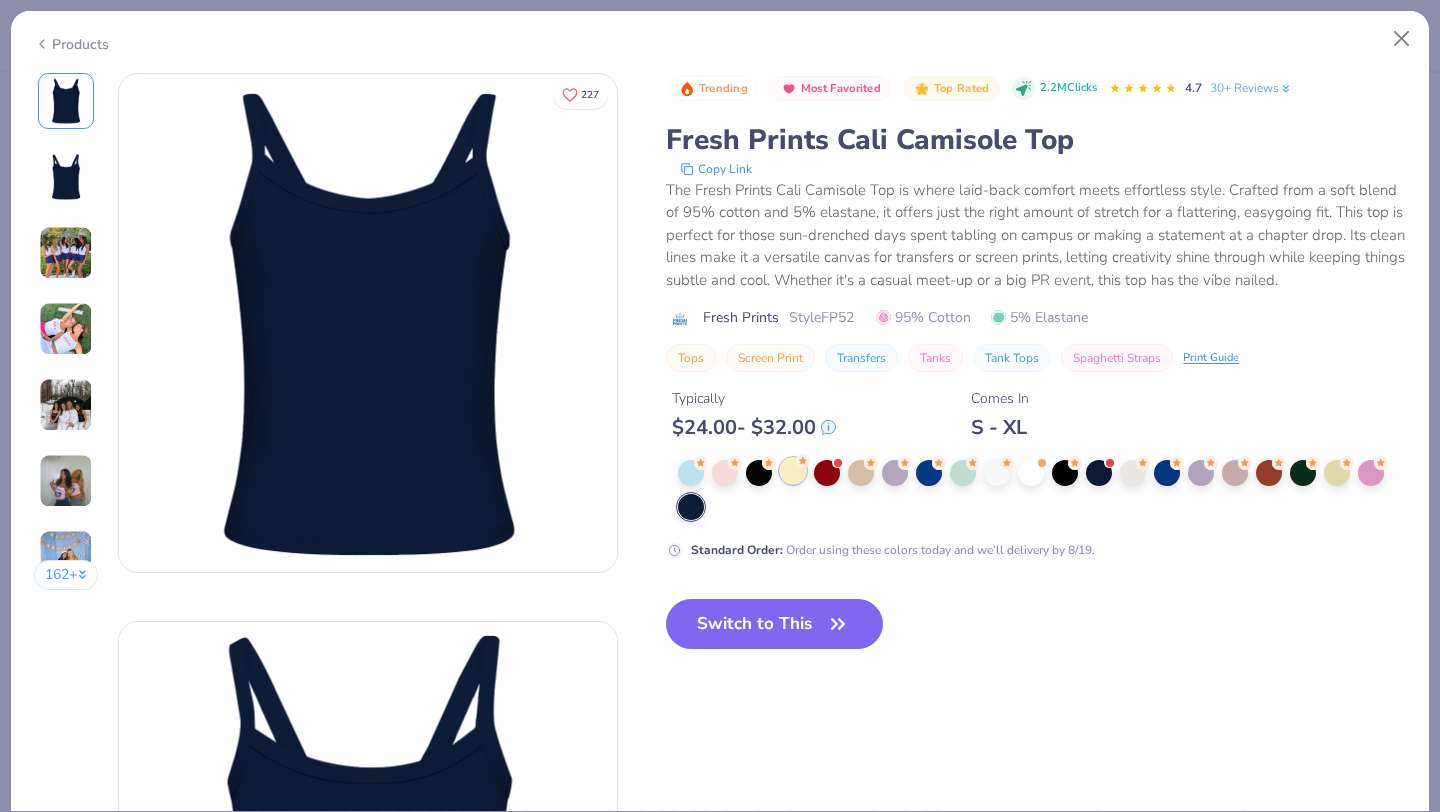 click at bounding box center (793, 471) 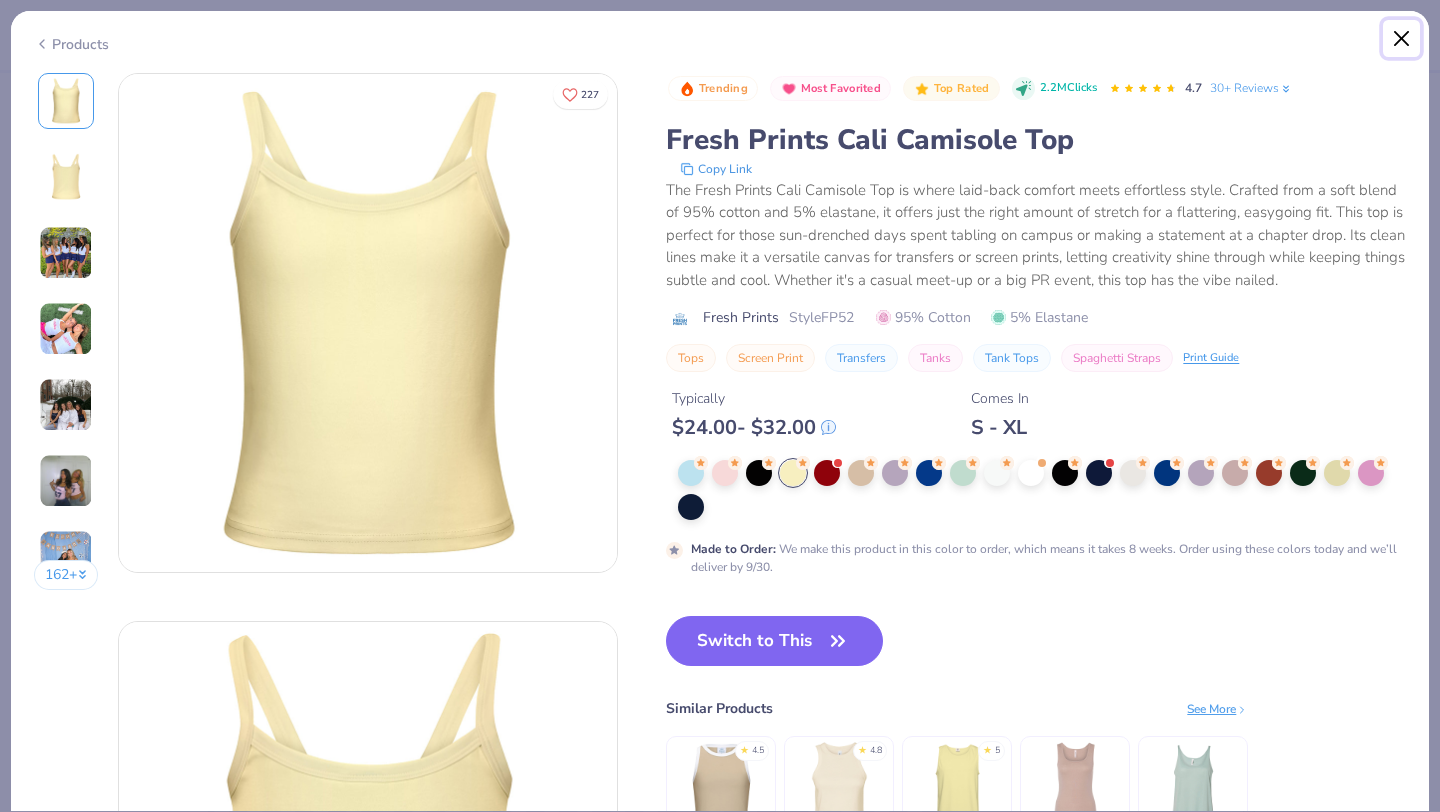 click at bounding box center (1402, 39) 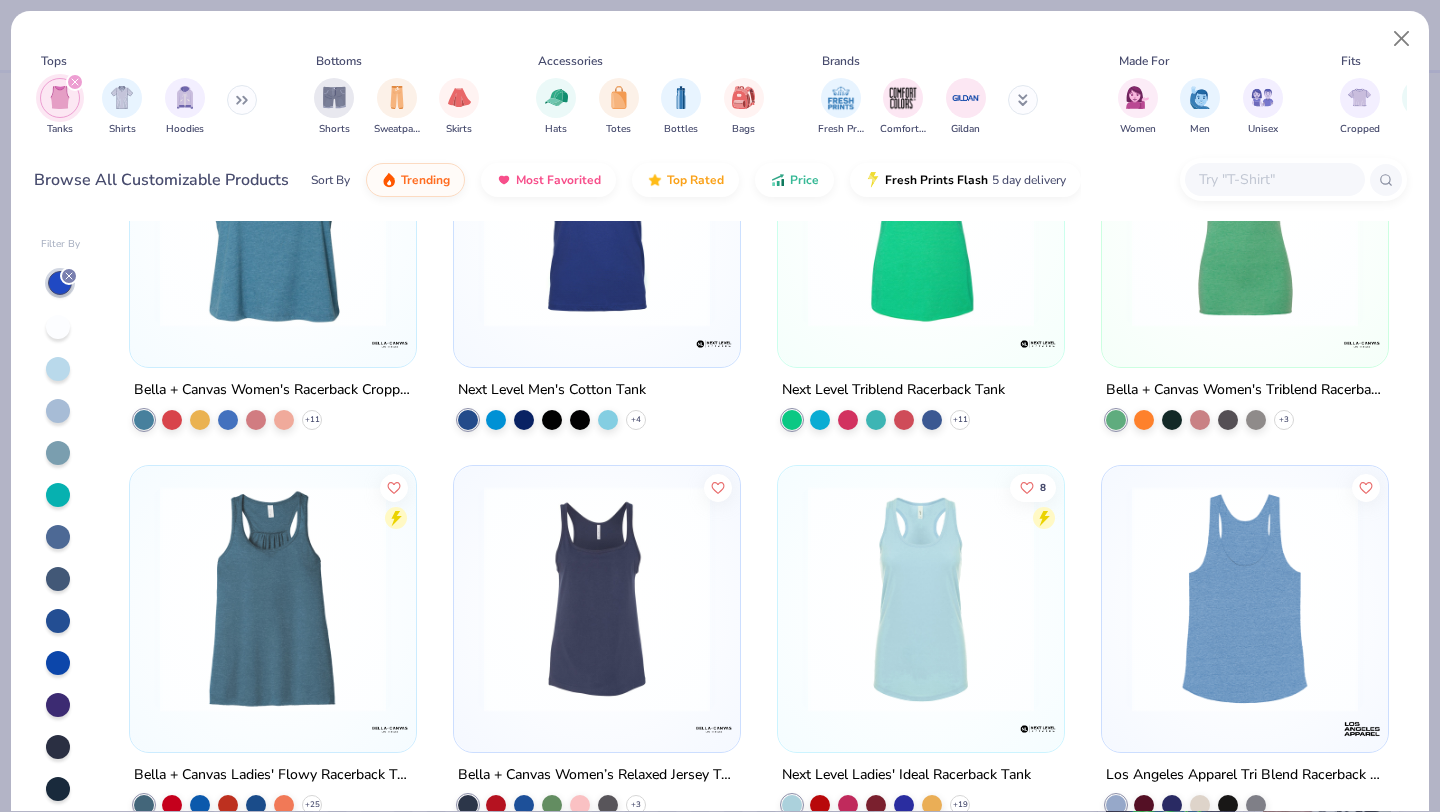scroll, scrollTop: 1716, scrollLeft: 0, axis: vertical 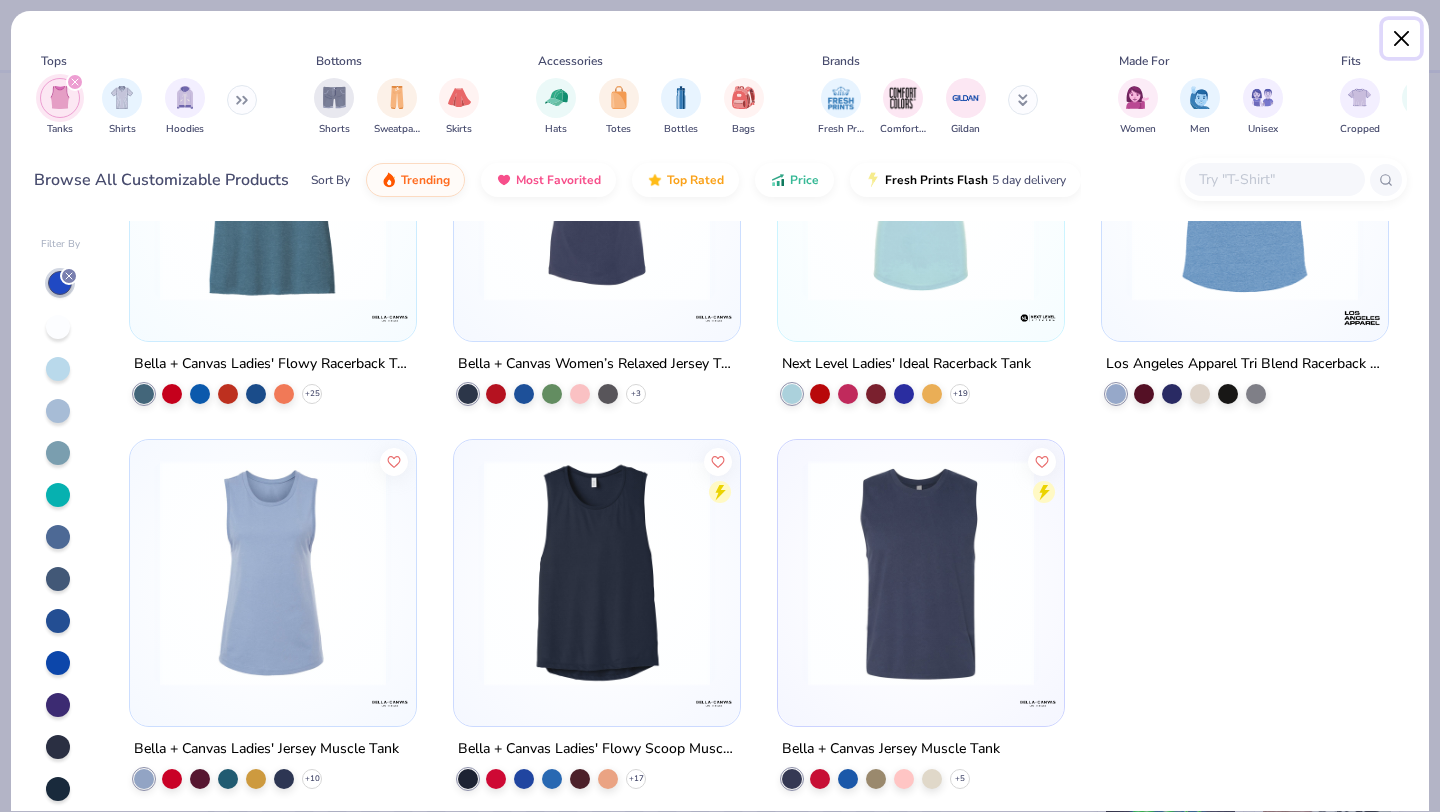 click at bounding box center [1402, 39] 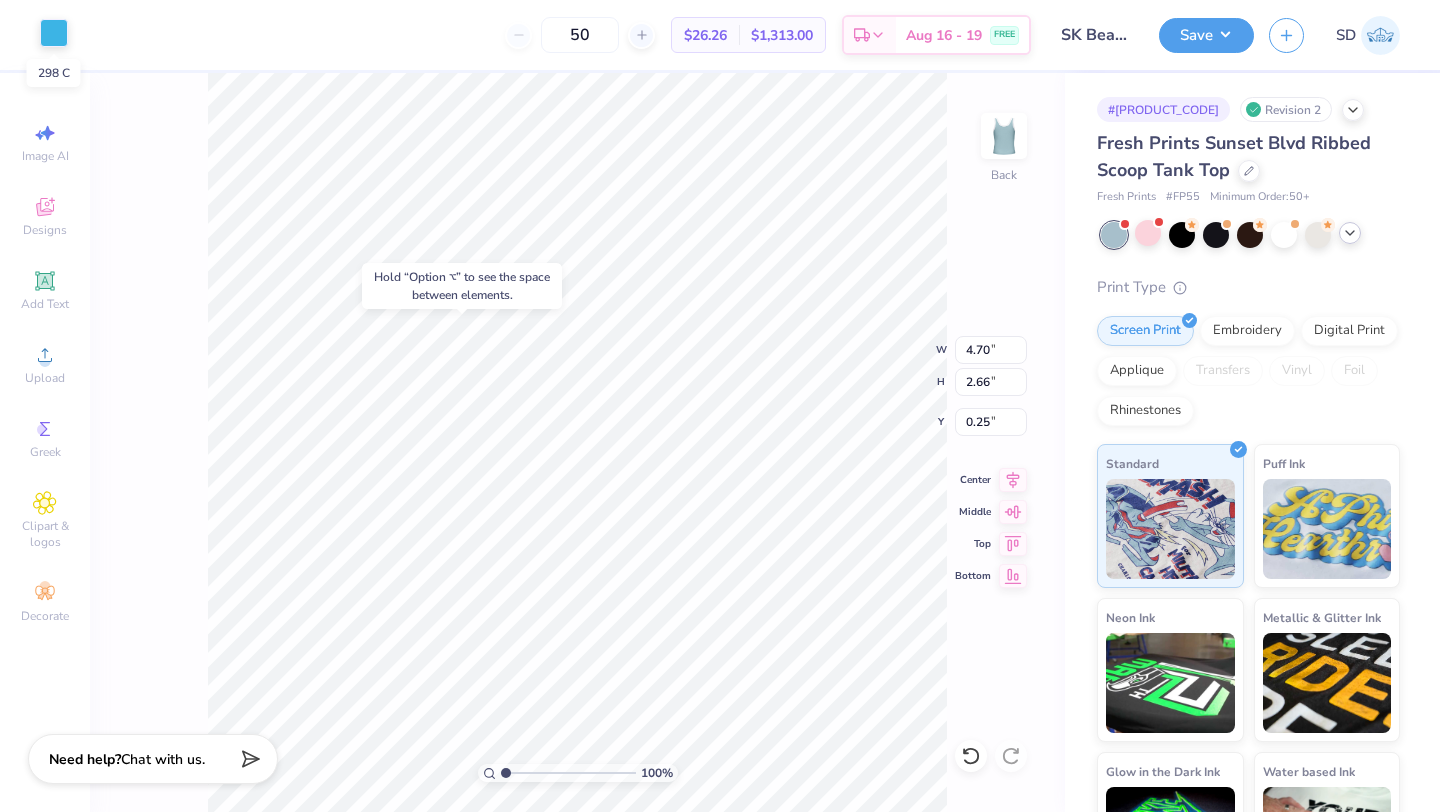 click at bounding box center [54, 33] 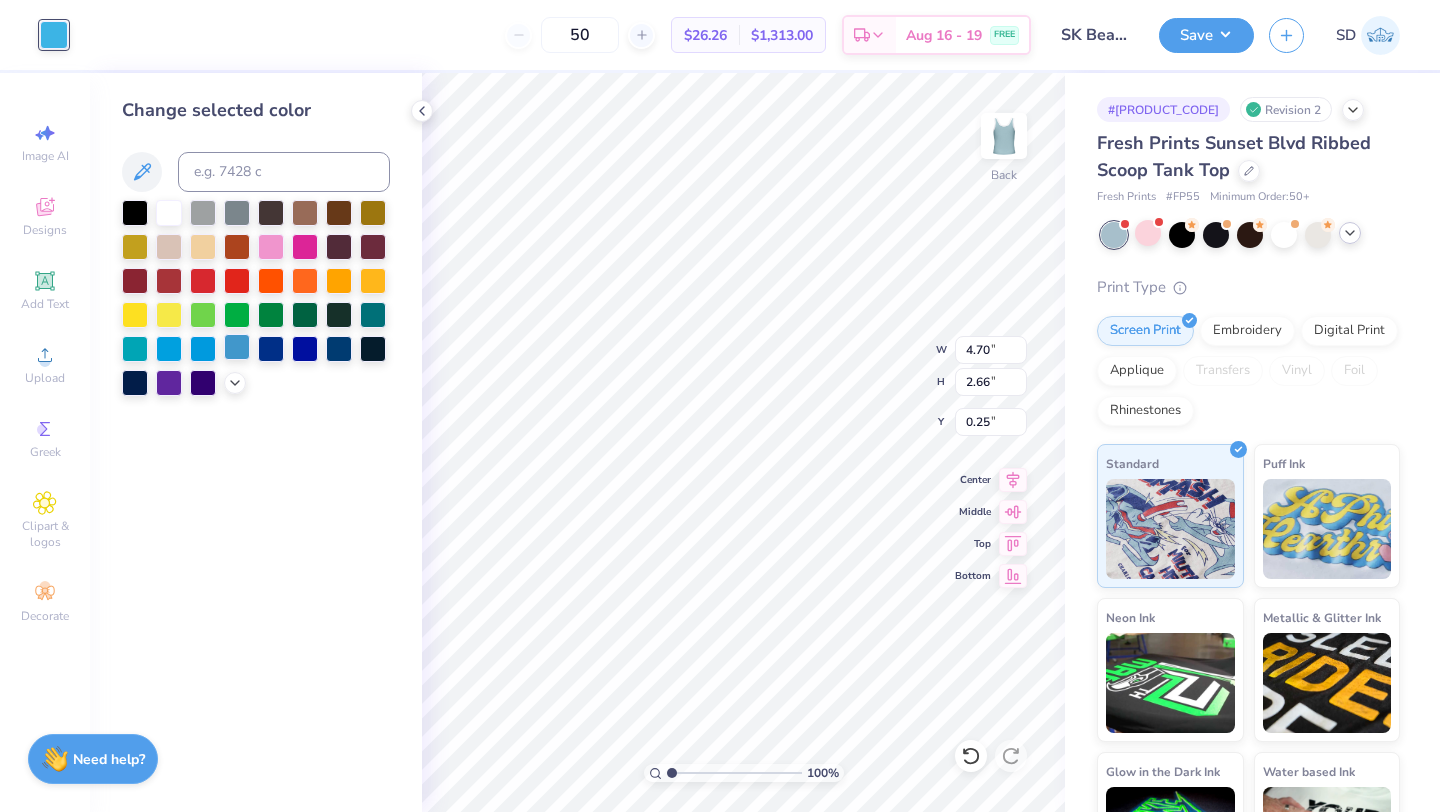 click at bounding box center [237, 347] 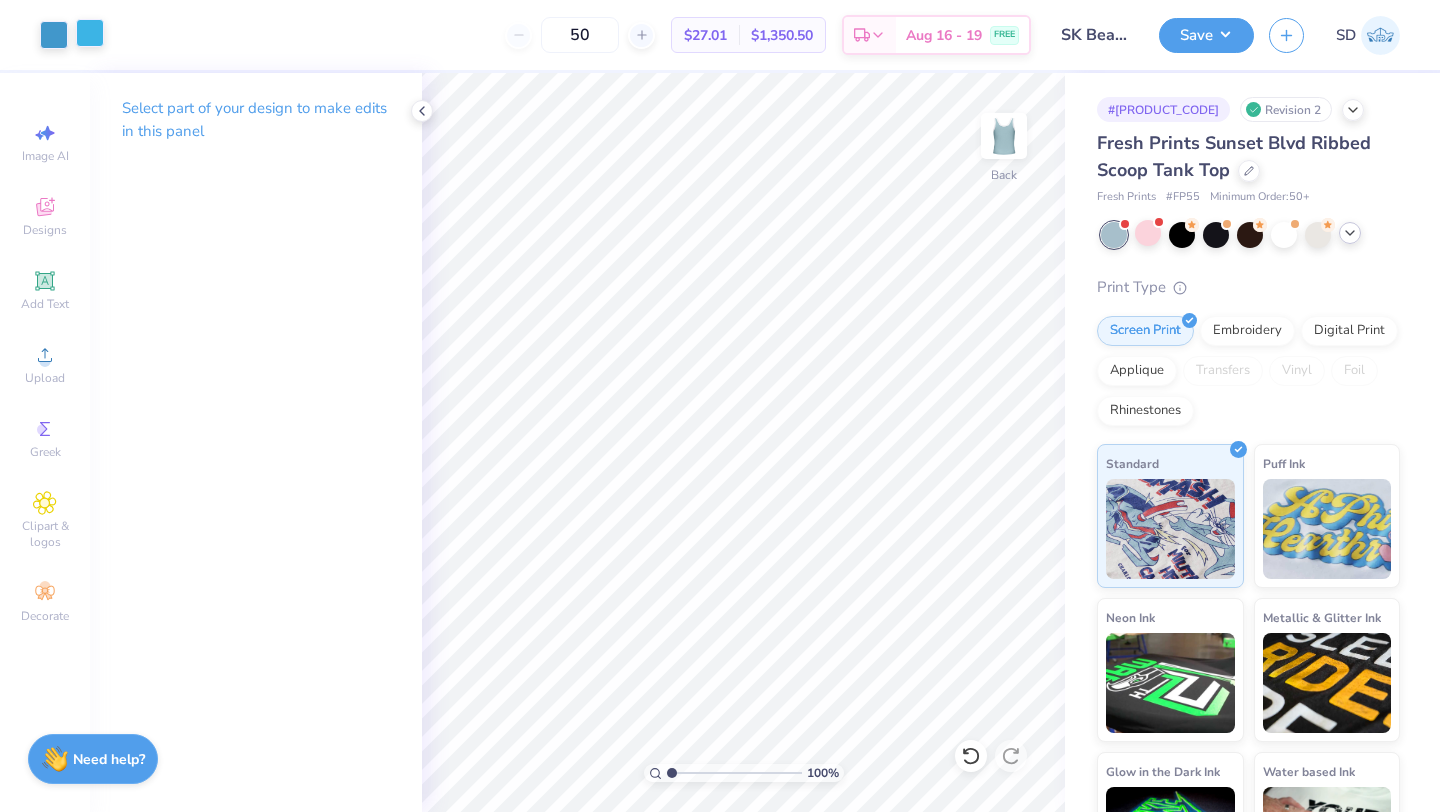 click at bounding box center [90, 33] 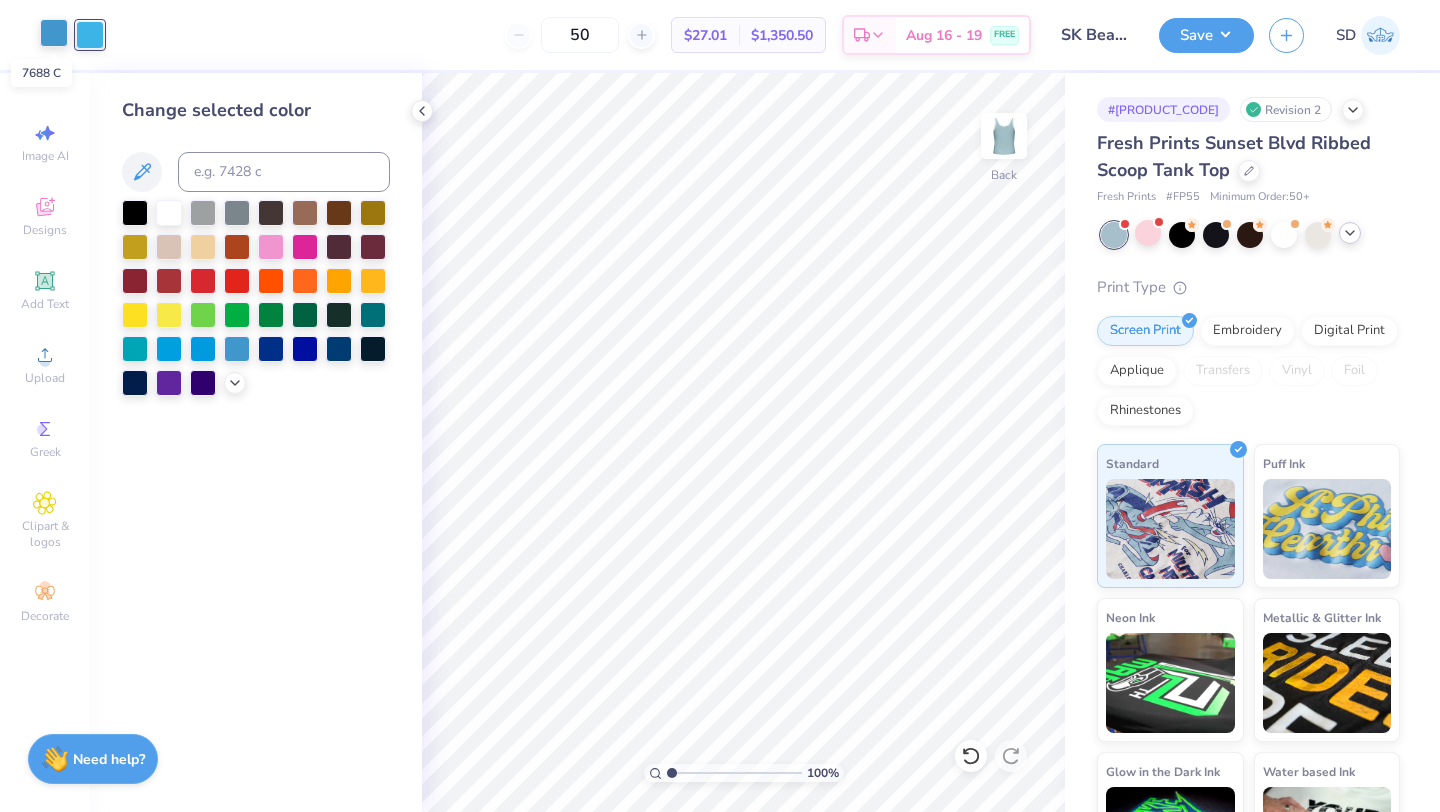 click at bounding box center (54, 33) 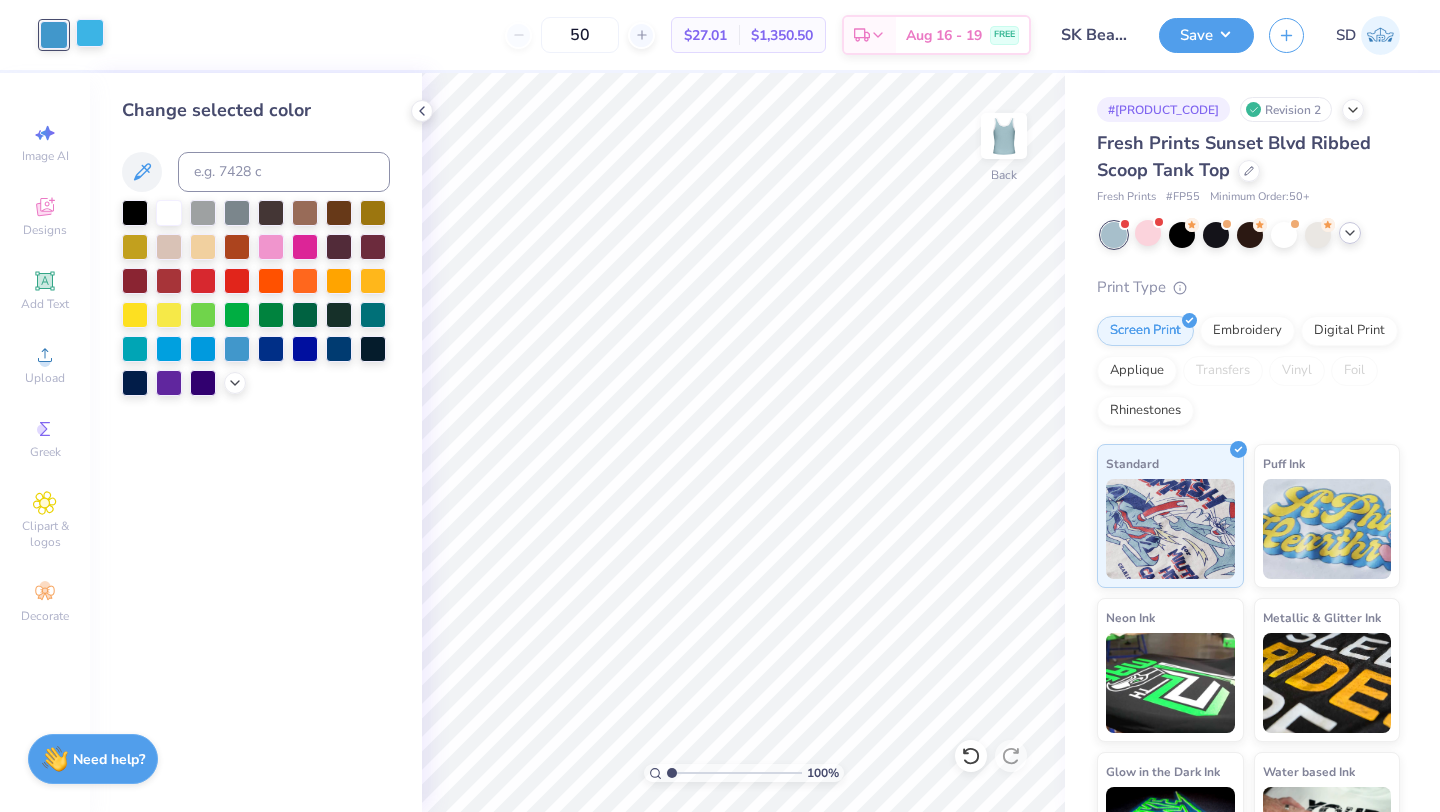click at bounding box center [90, 33] 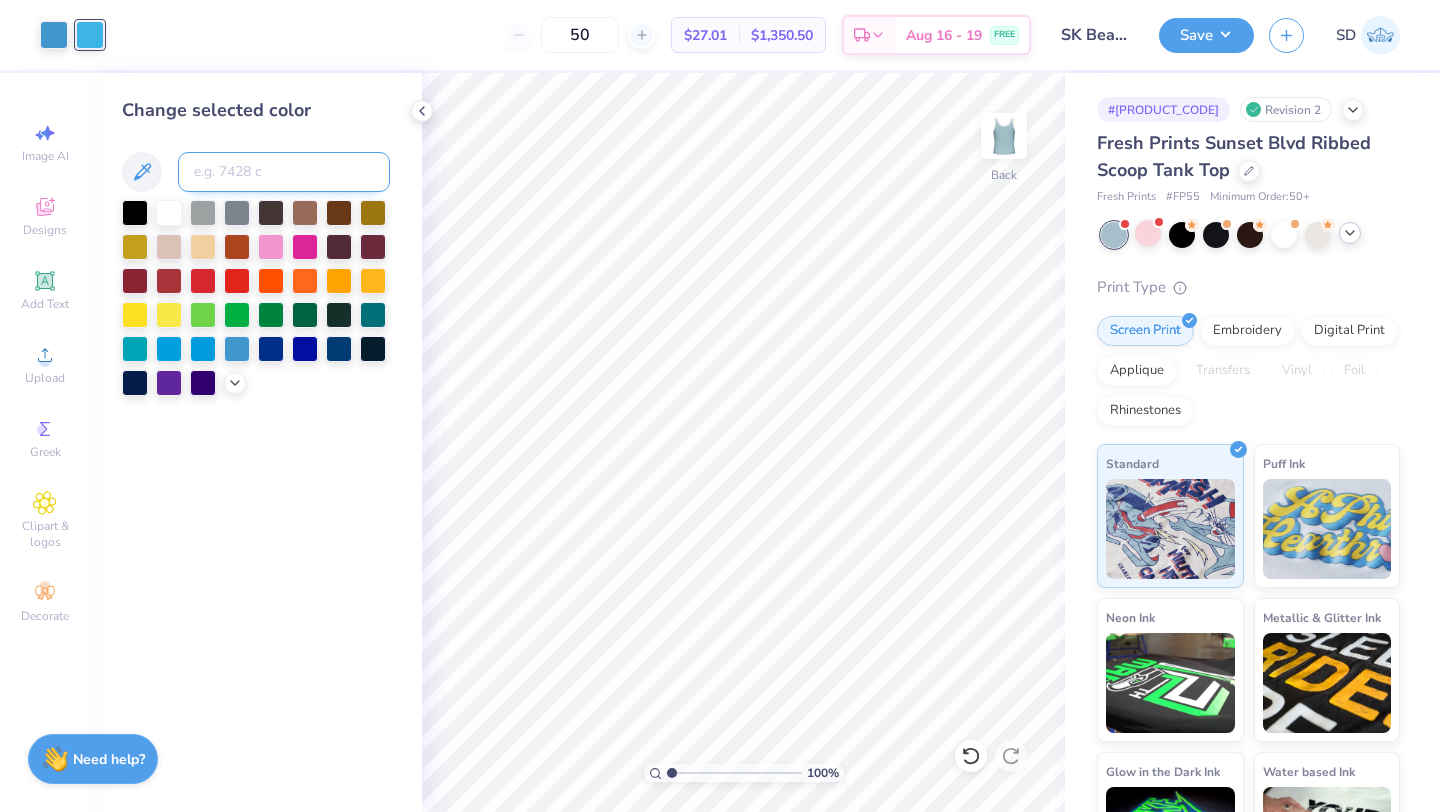 click at bounding box center (284, 172) 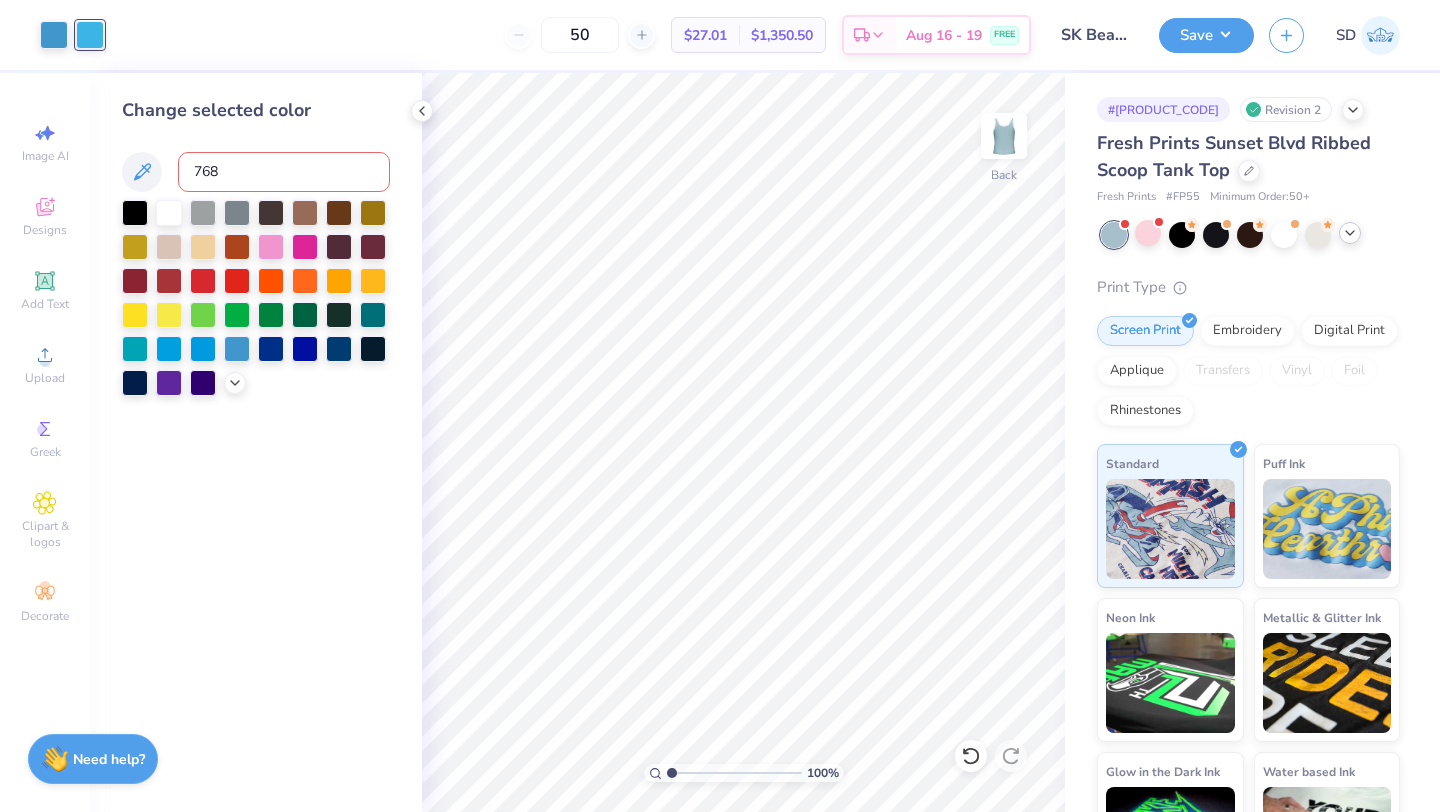 type on "7688" 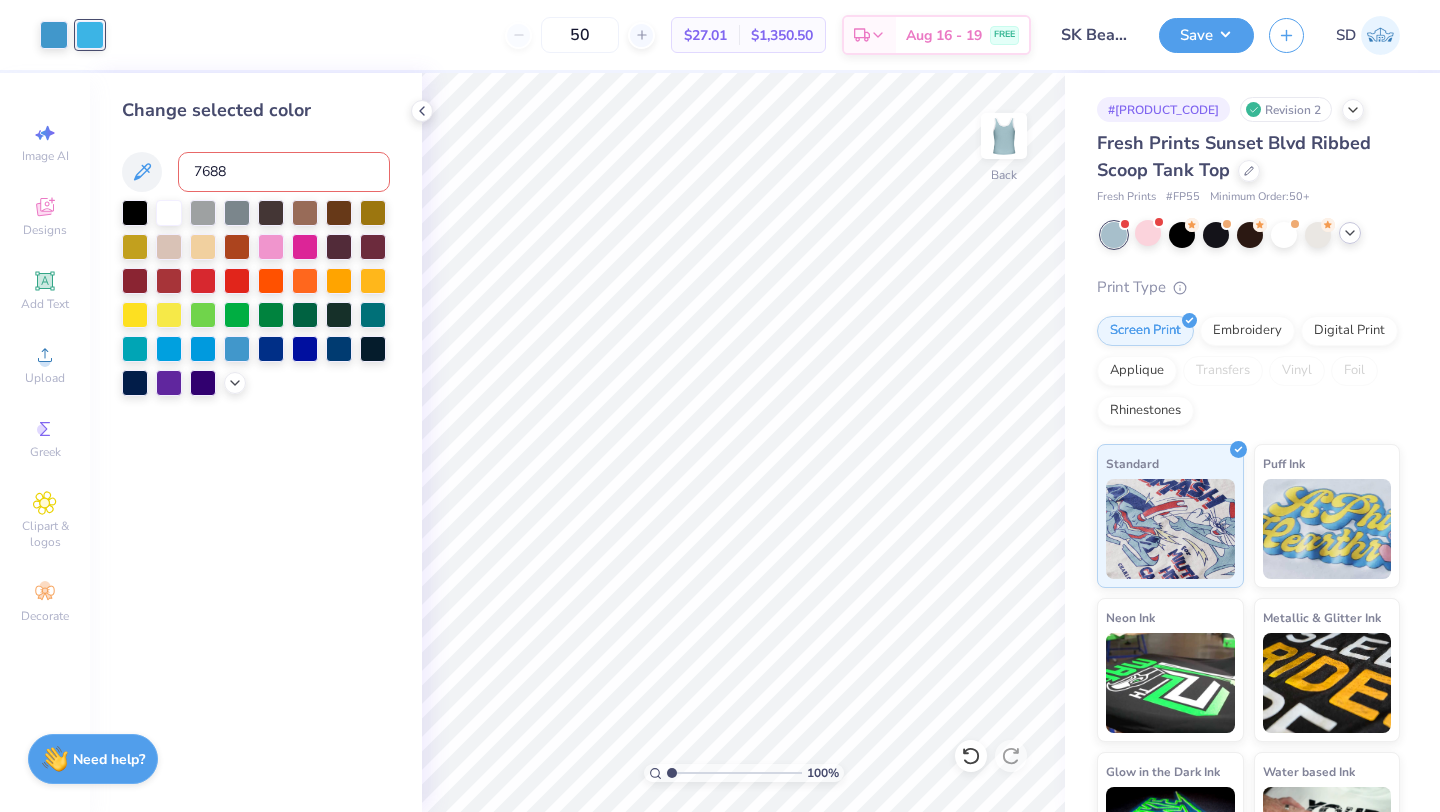 type 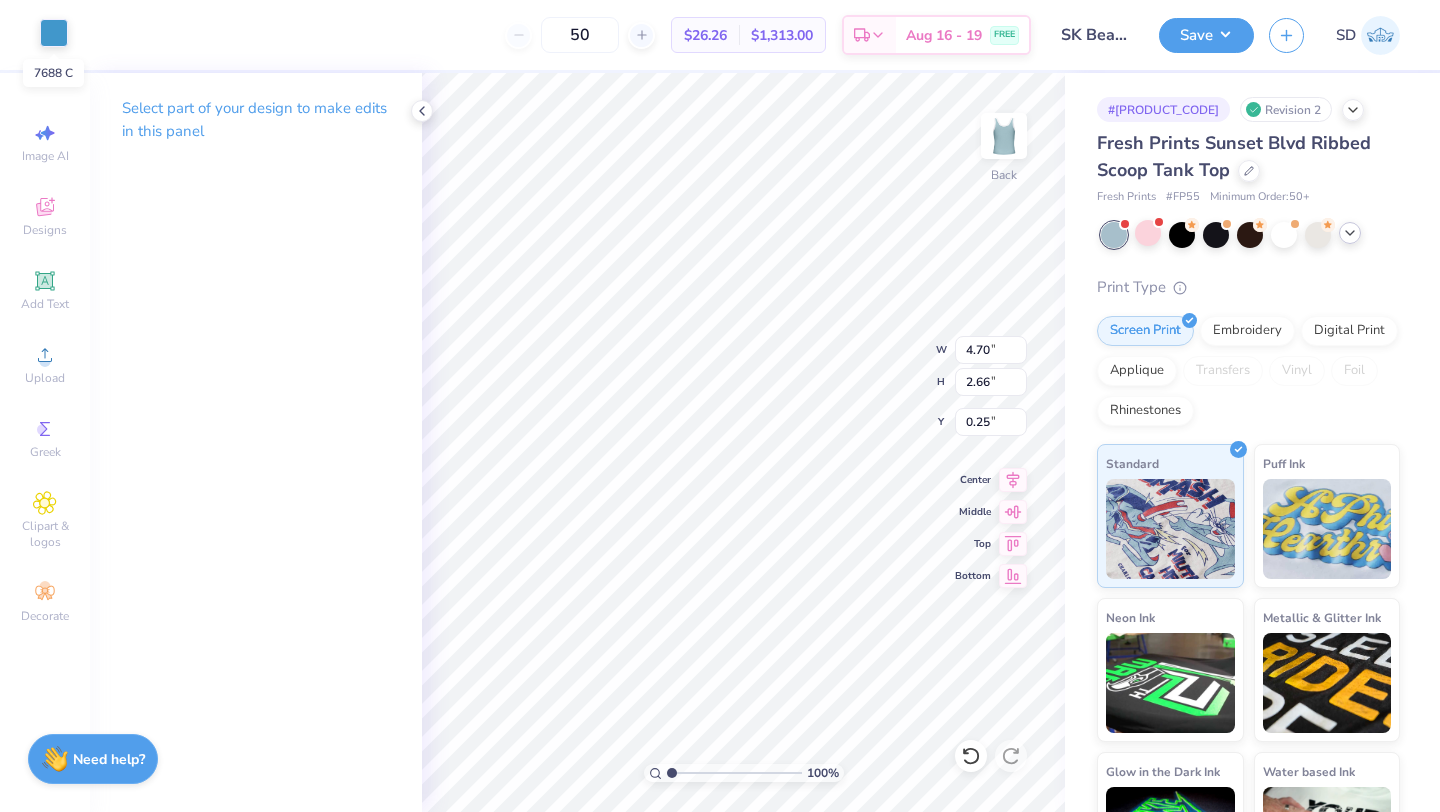 click at bounding box center (54, 33) 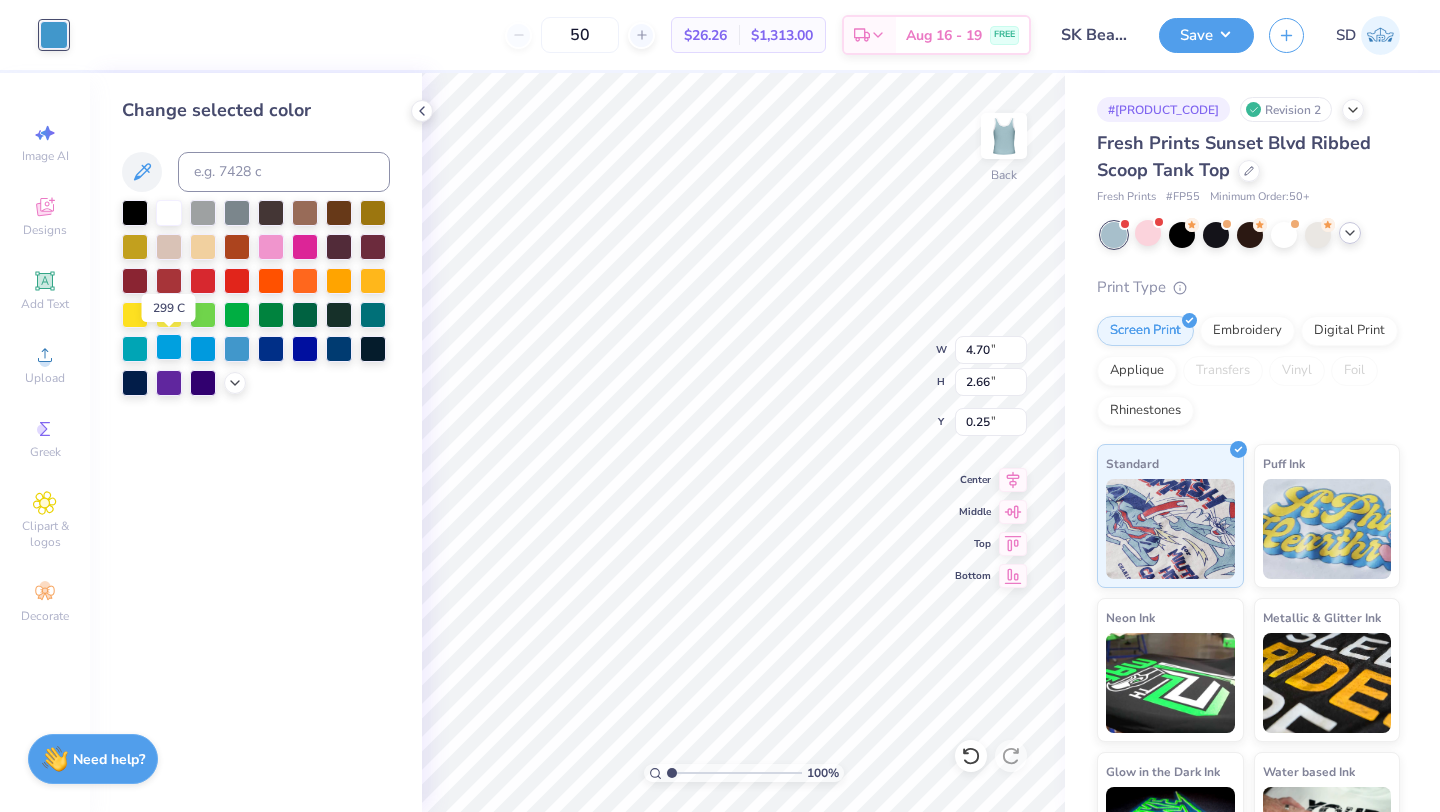 click at bounding box center (169, 347) 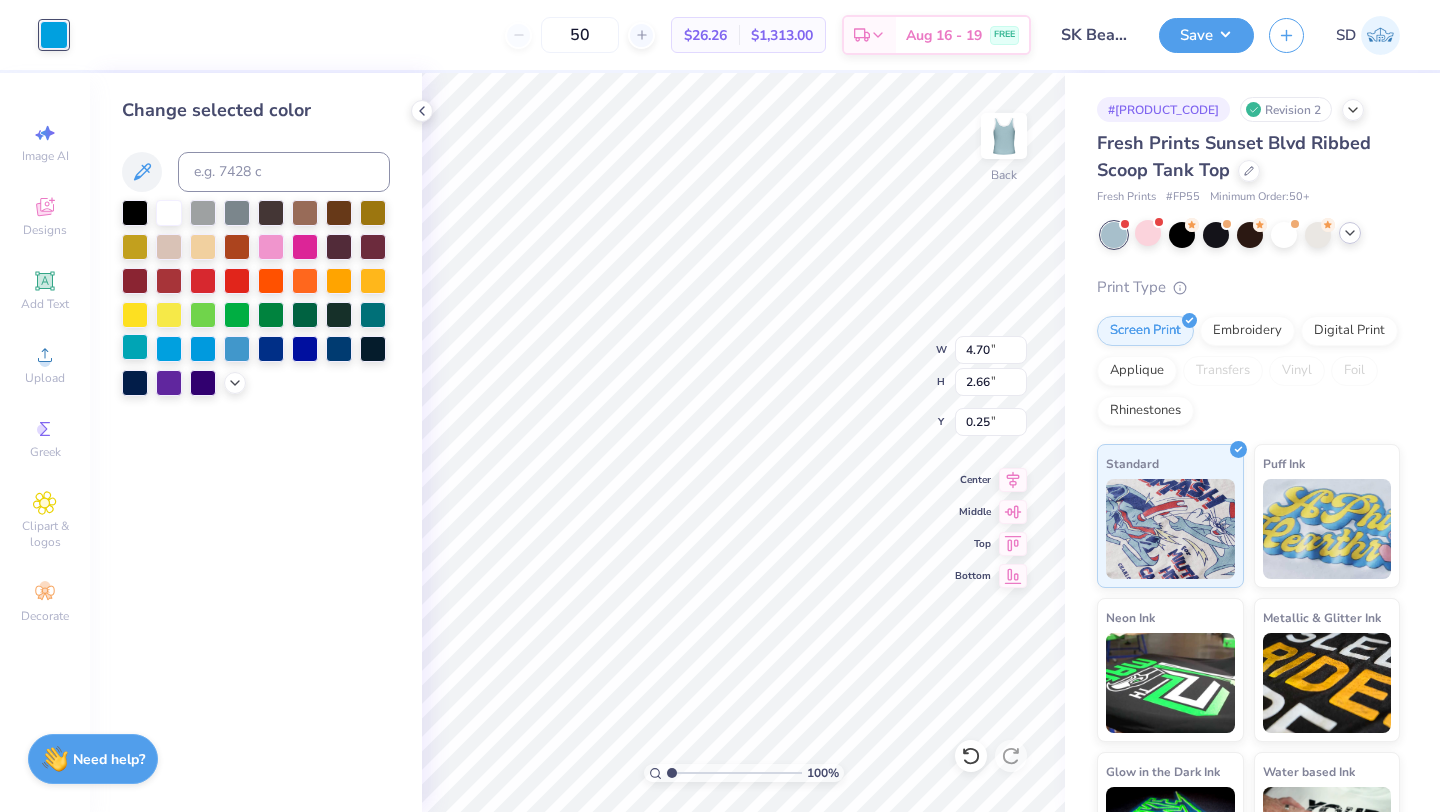 click at bounding box center (135, 347) 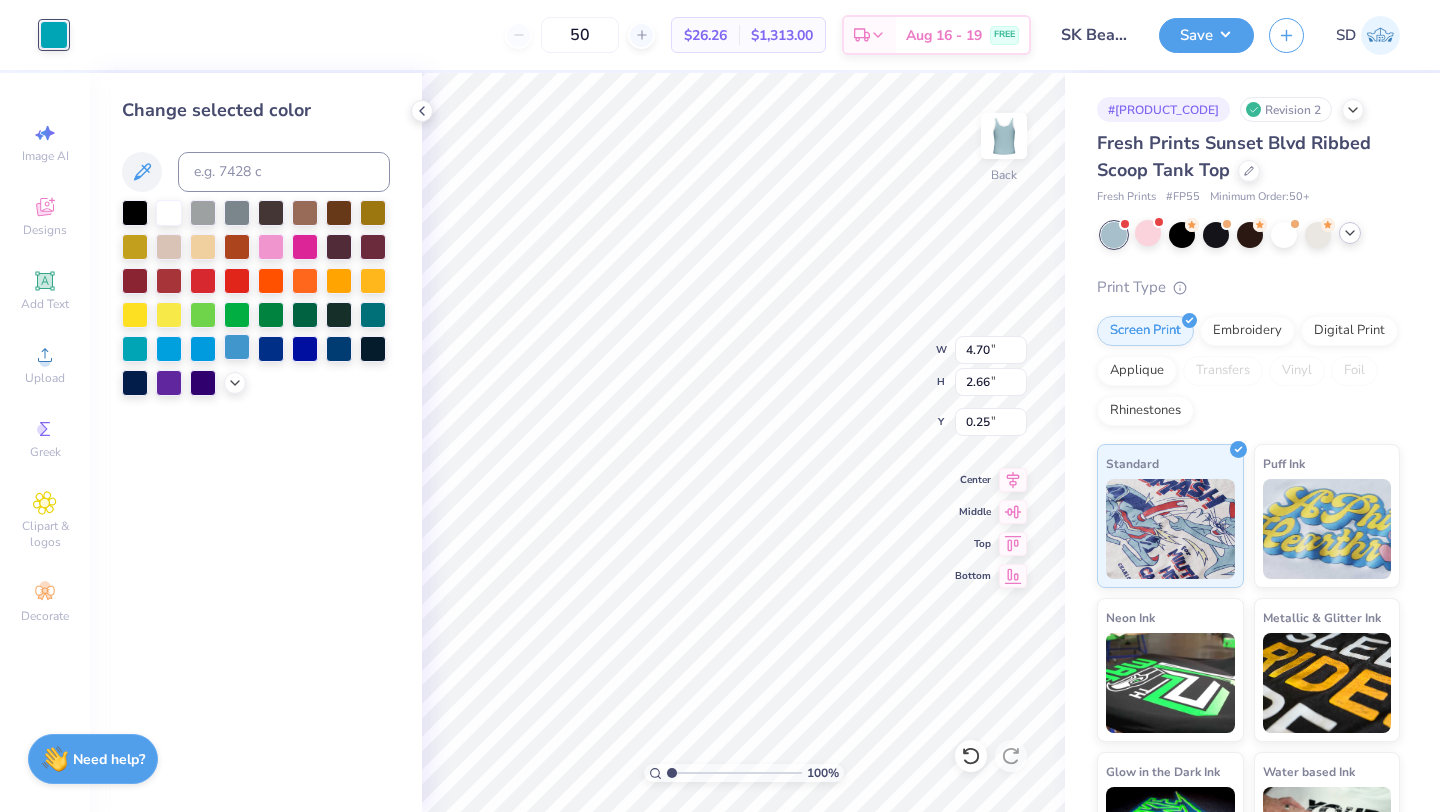click at bounding box center [237, 347] 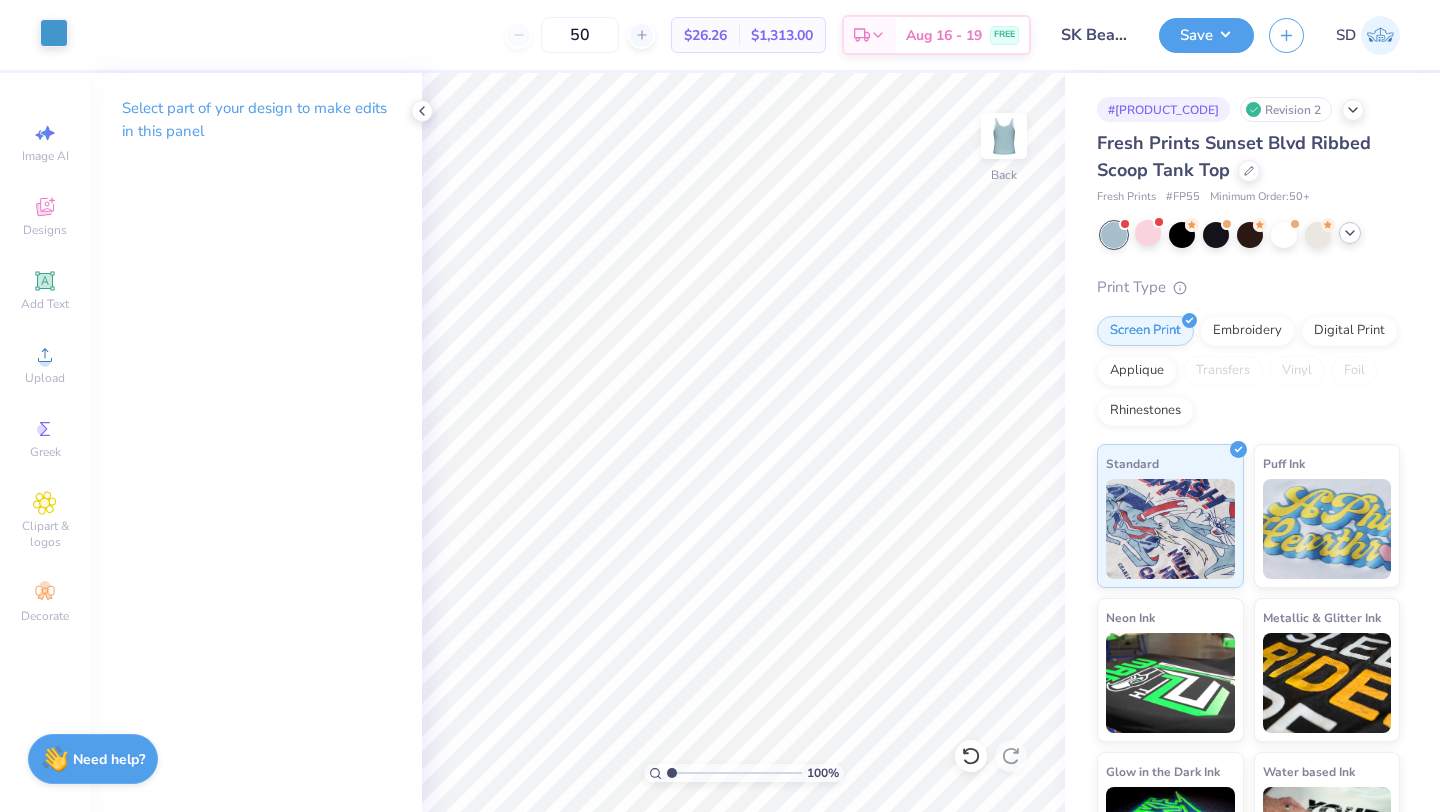 click at bounding box center (54, 33) 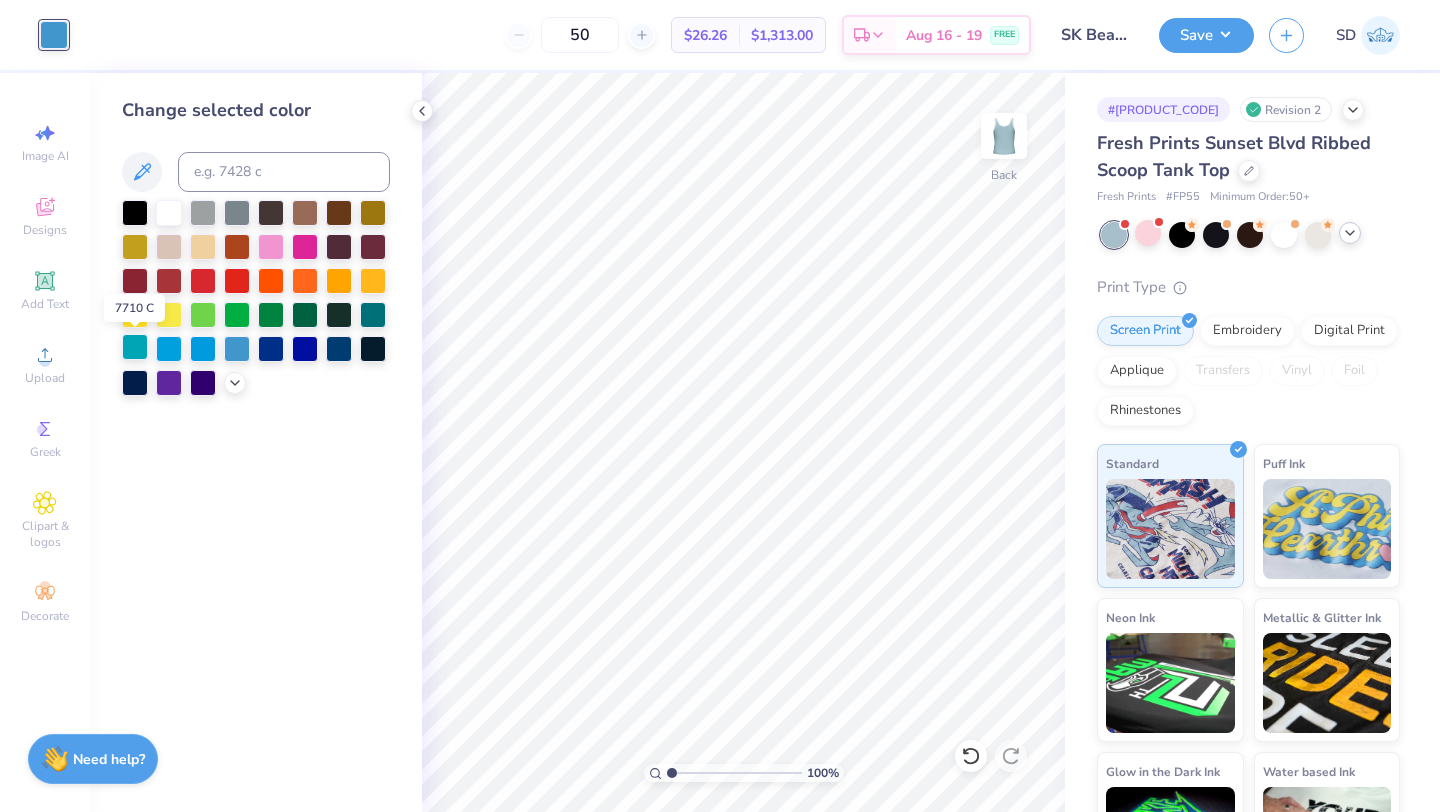 click at bounding box center [135, 347] 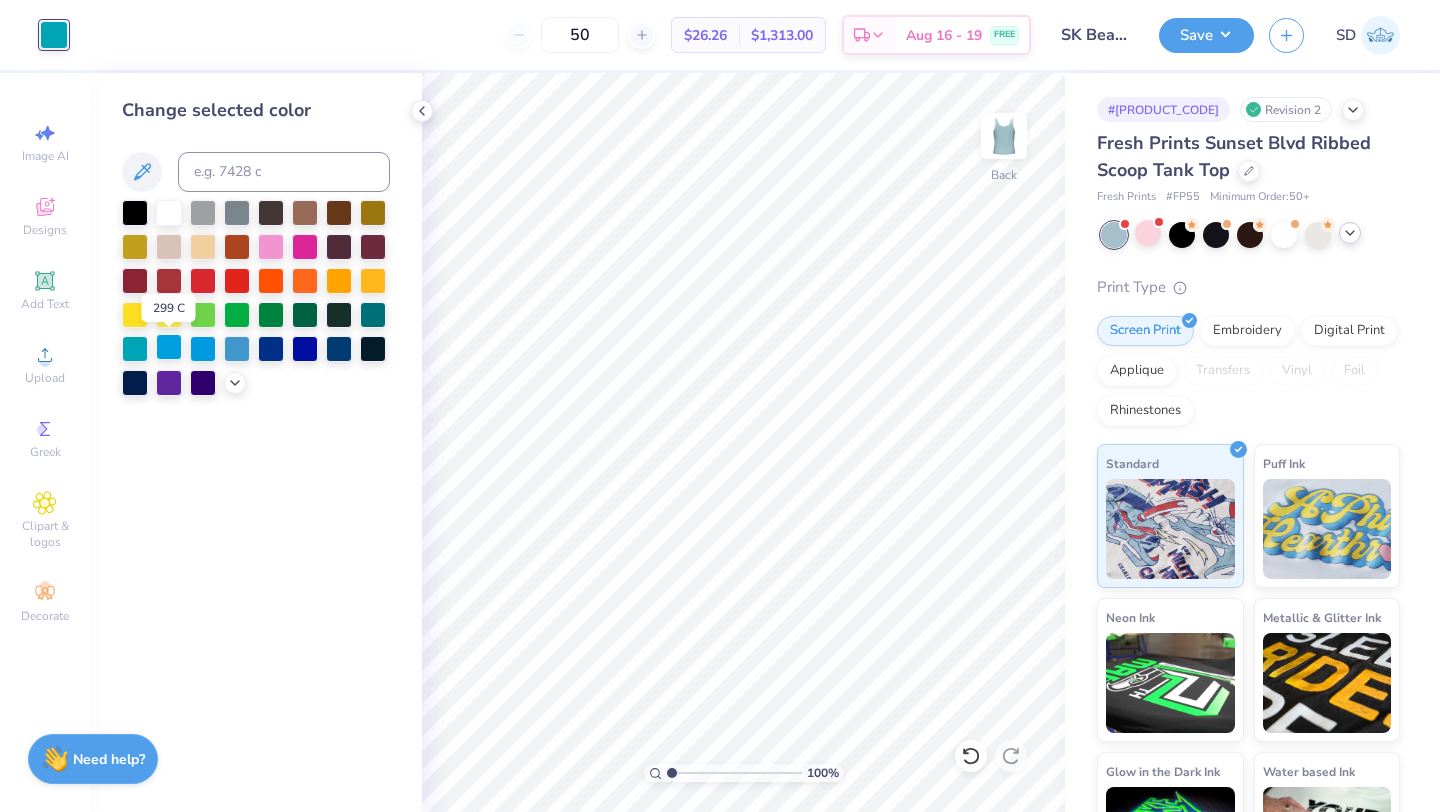 click at bounding box center (169, 347) 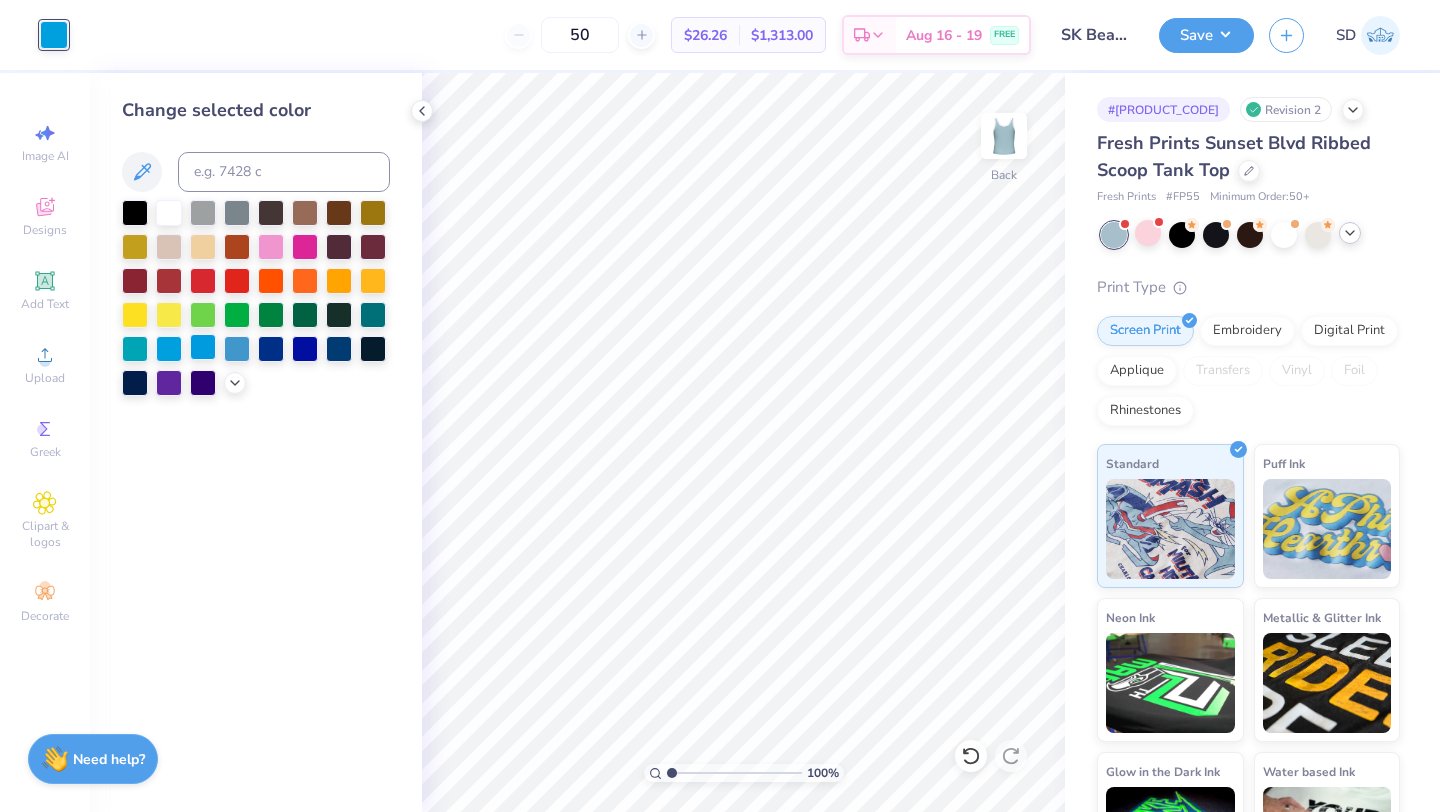 click at bounding box center (203, 347) 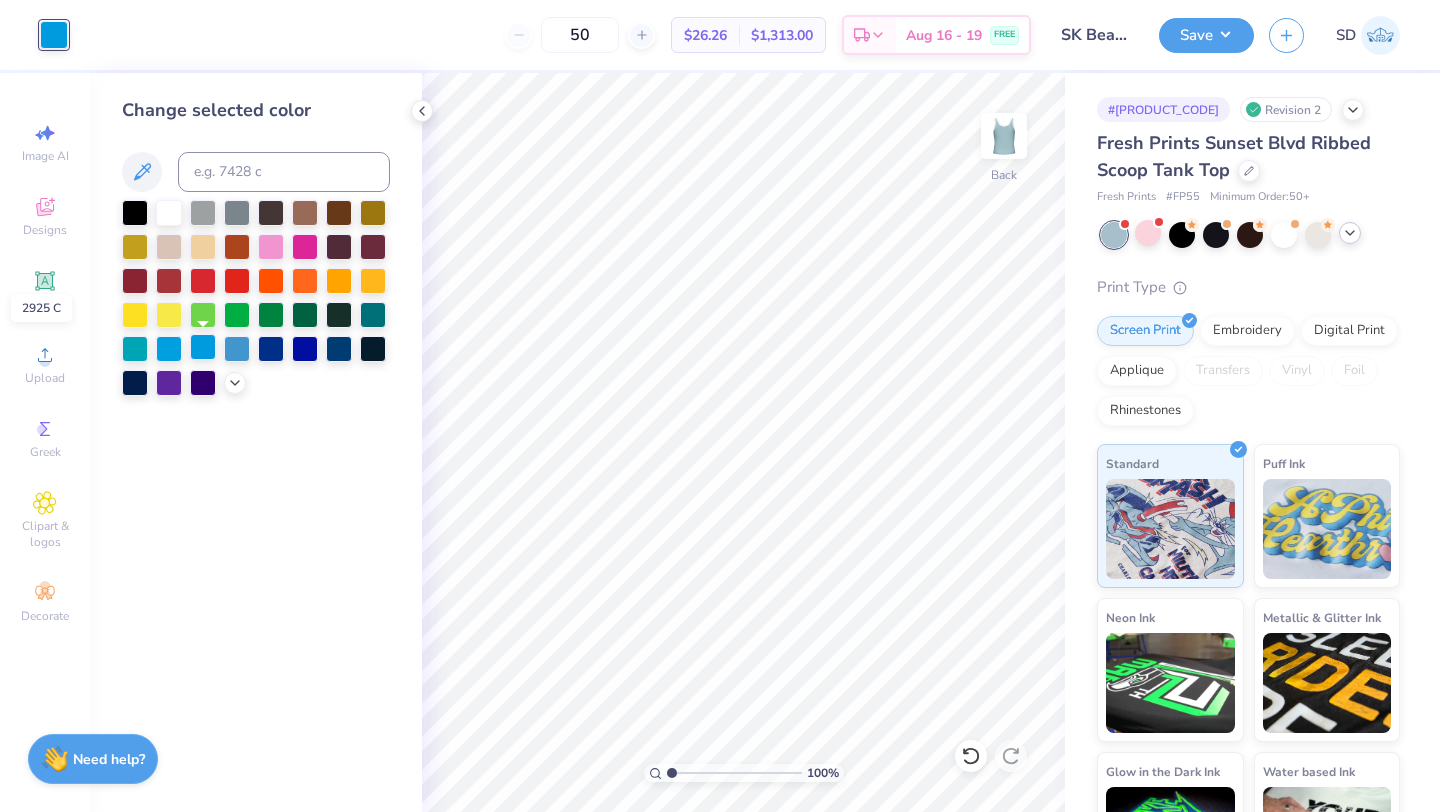 click at bounding box center [203, 347] 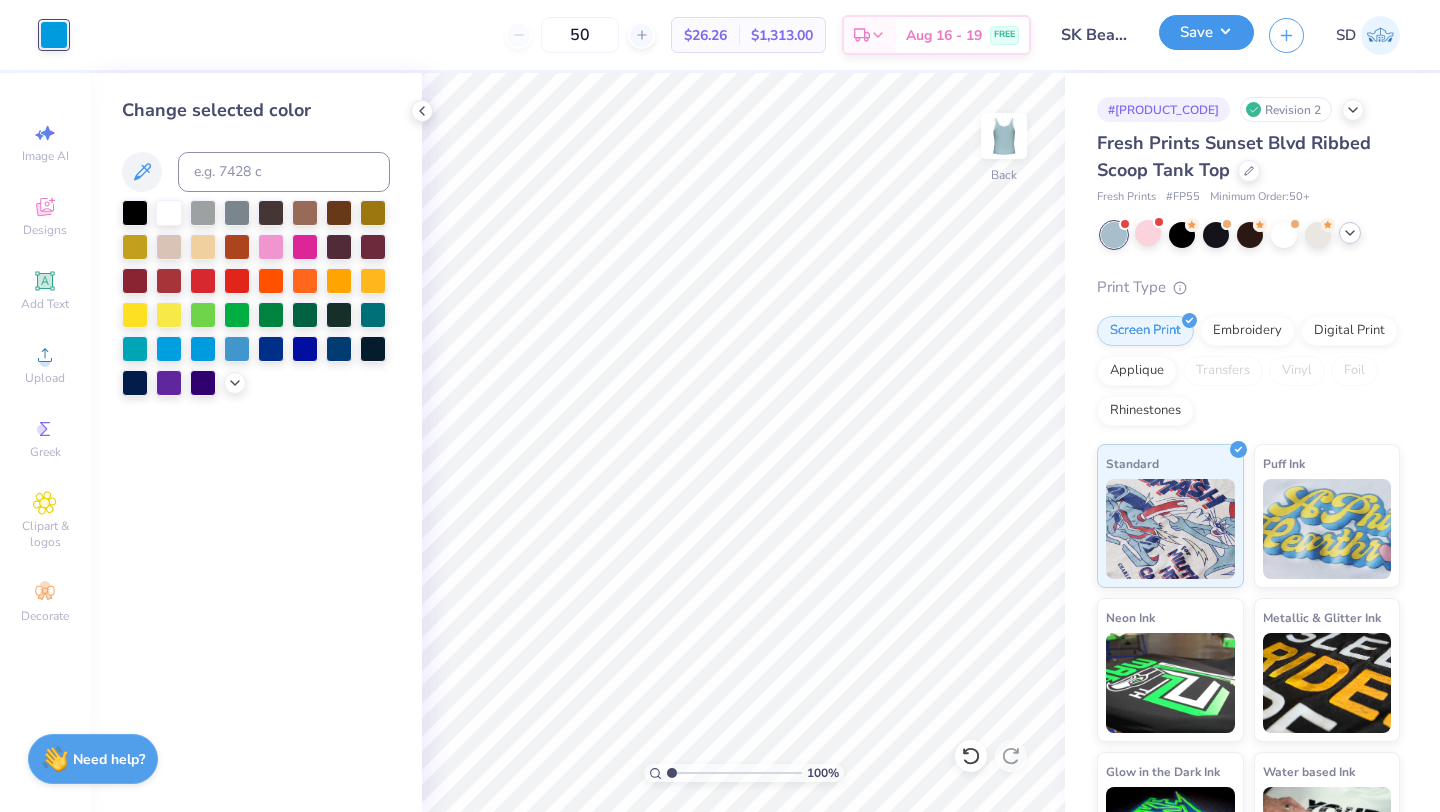 click on "Save" at bounding box center [1206, 32] 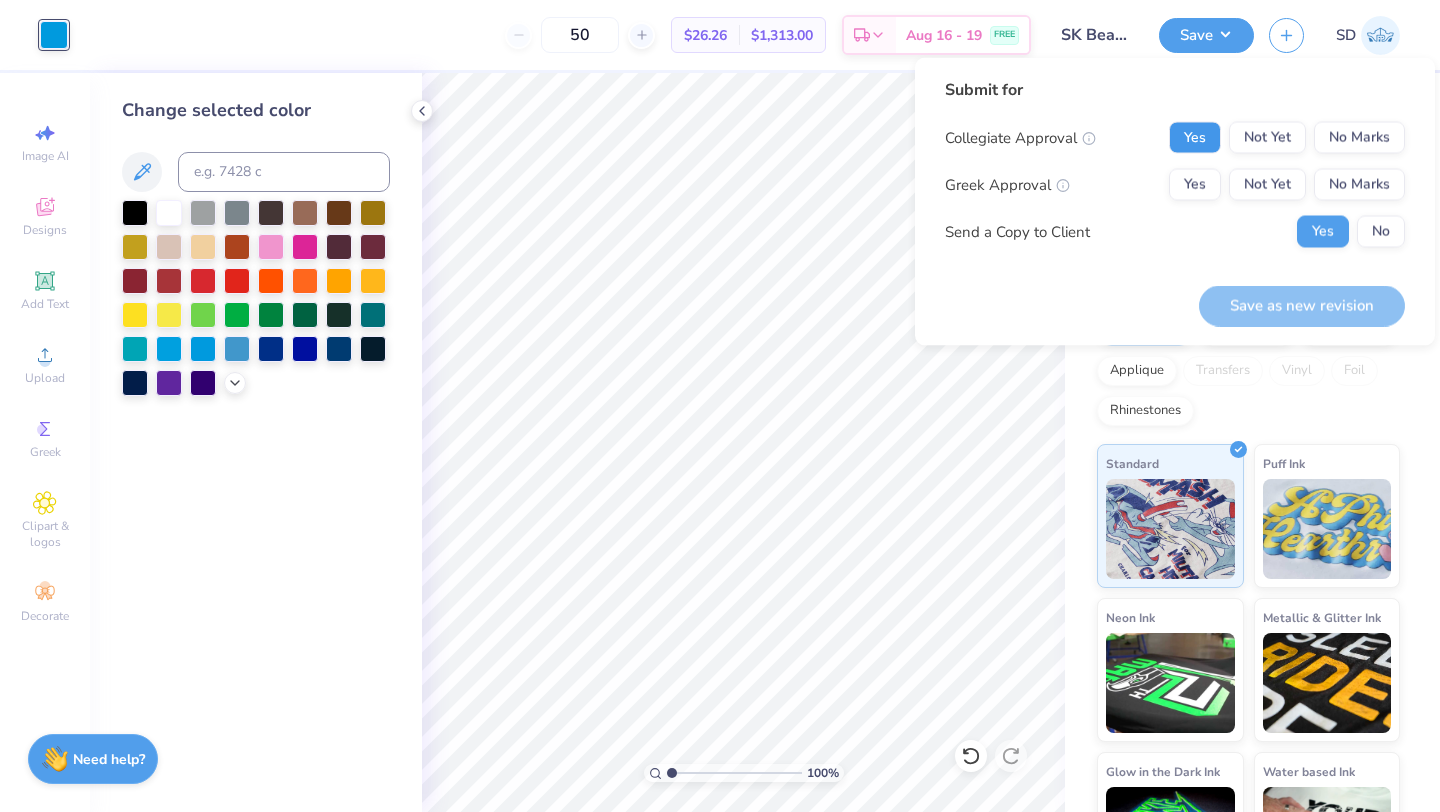 click on "Yes" at bounding box center (1195, 138) 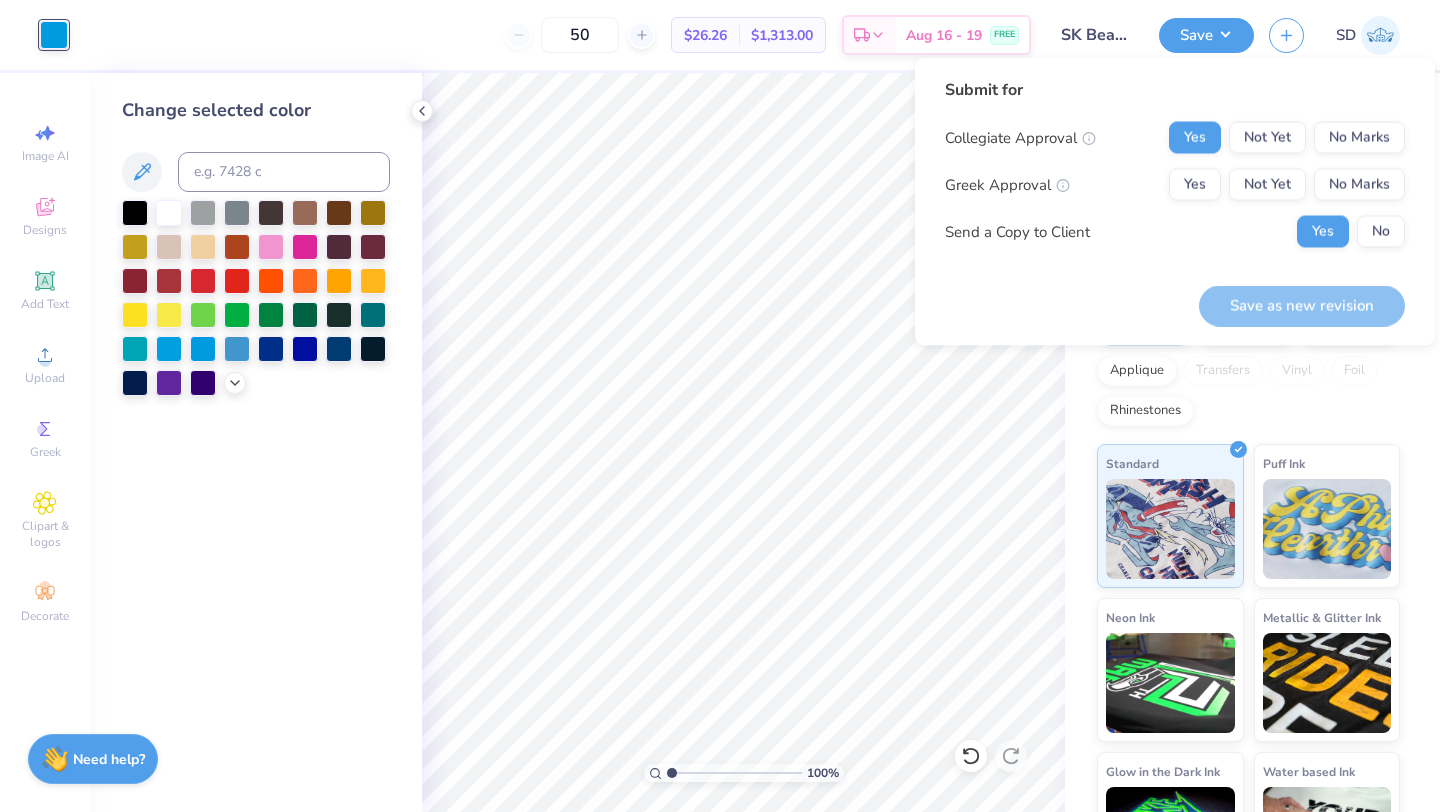 click on "Collegiate Approval Yes Not Yet No Marks Greek Approval Yes Not Yet No Marks Send a Copy to Client Yes No" at bounding box center (1175, 185) 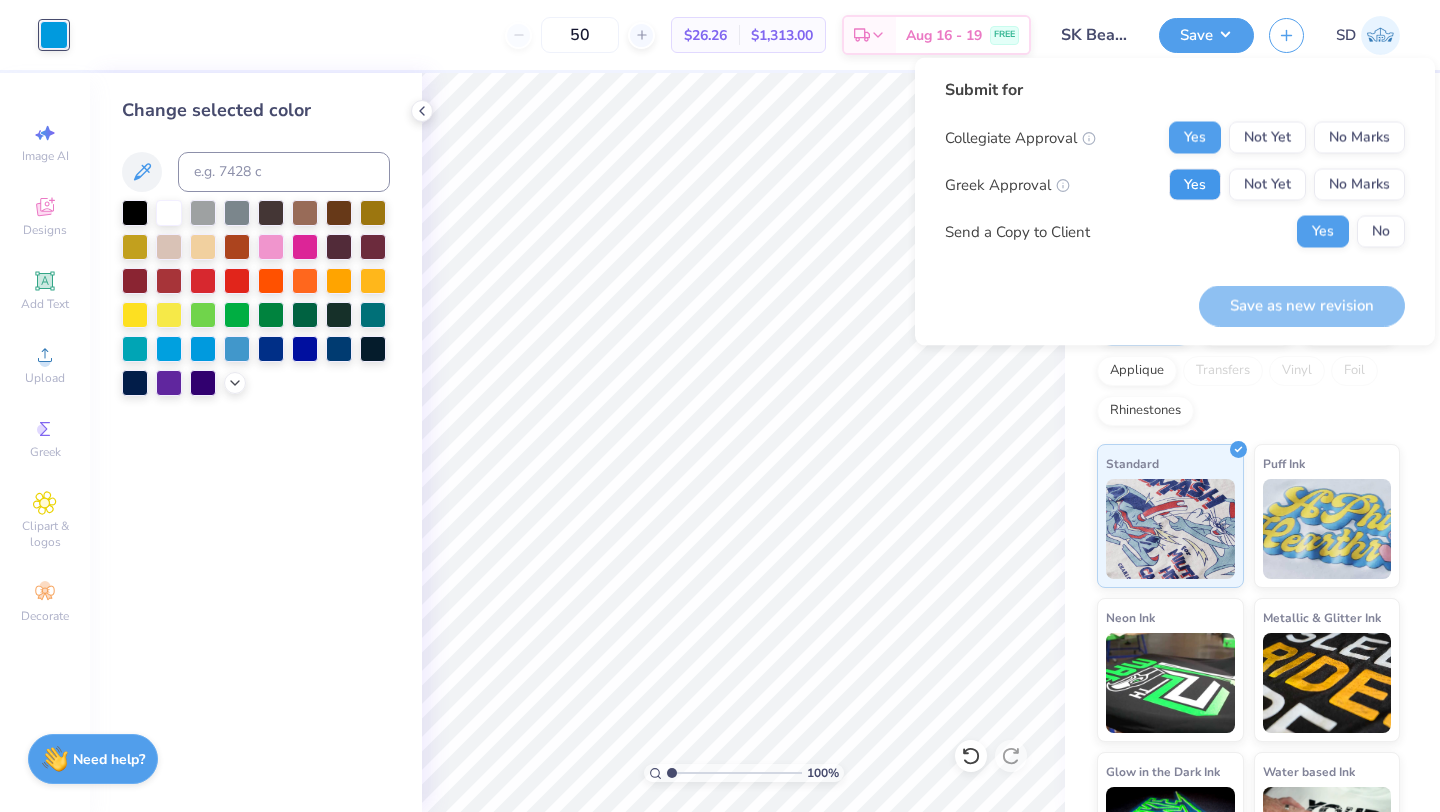 click on "Yes" at bounding box center (1195, 185) 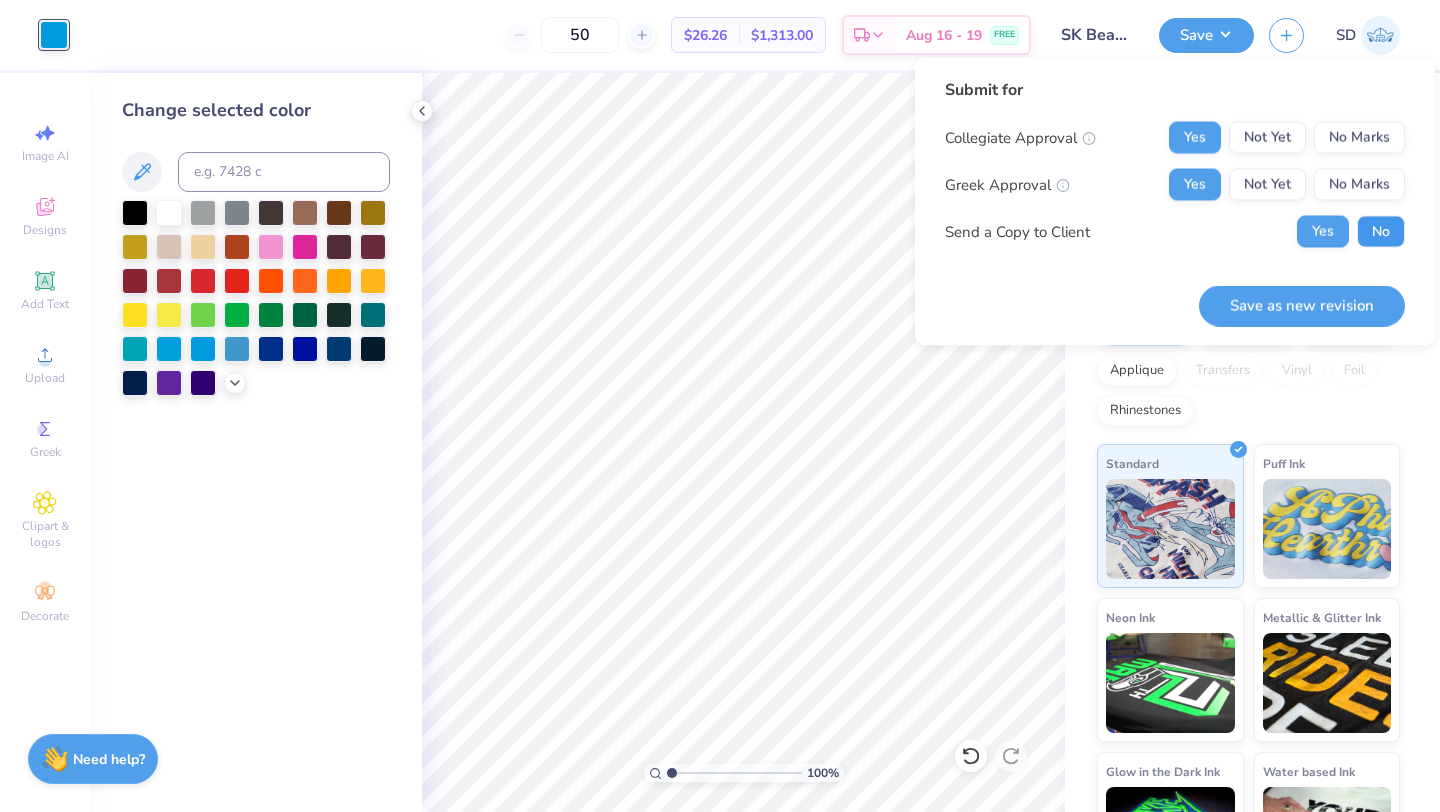 click on "No" at bounding box center [1381, 232] 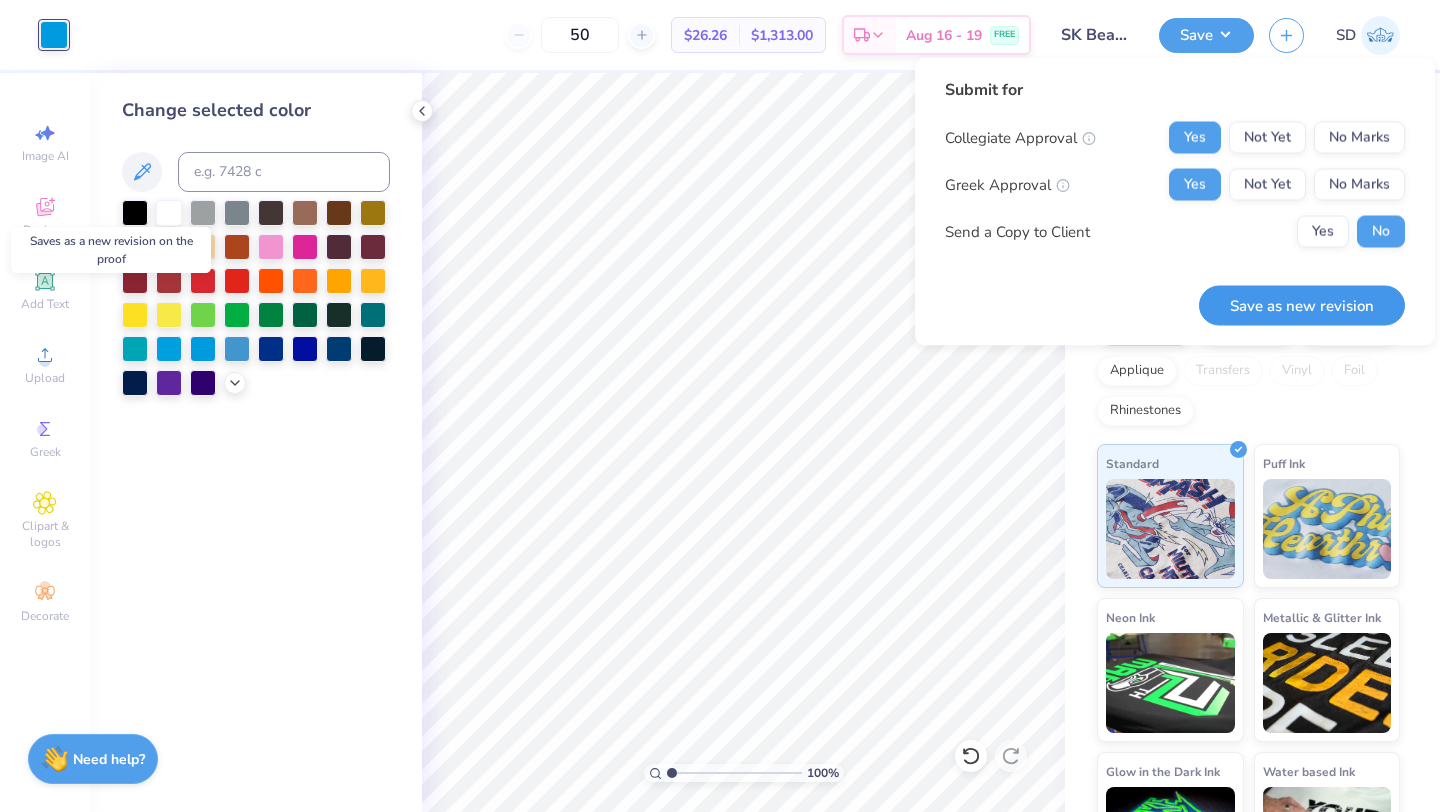 click on "Save as new revision" at bounding box center [1302, 305] 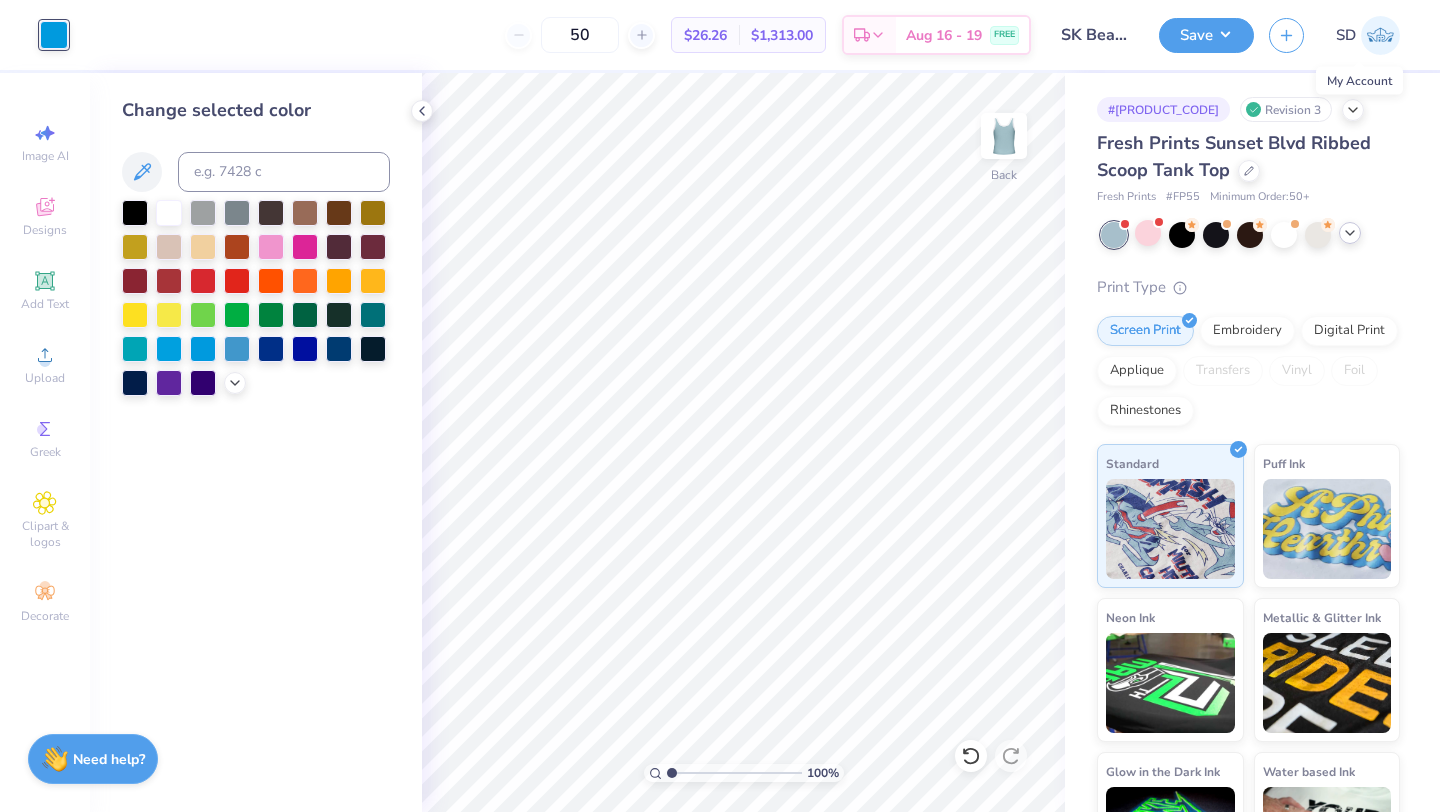 click at bounding box center [1380, 35] 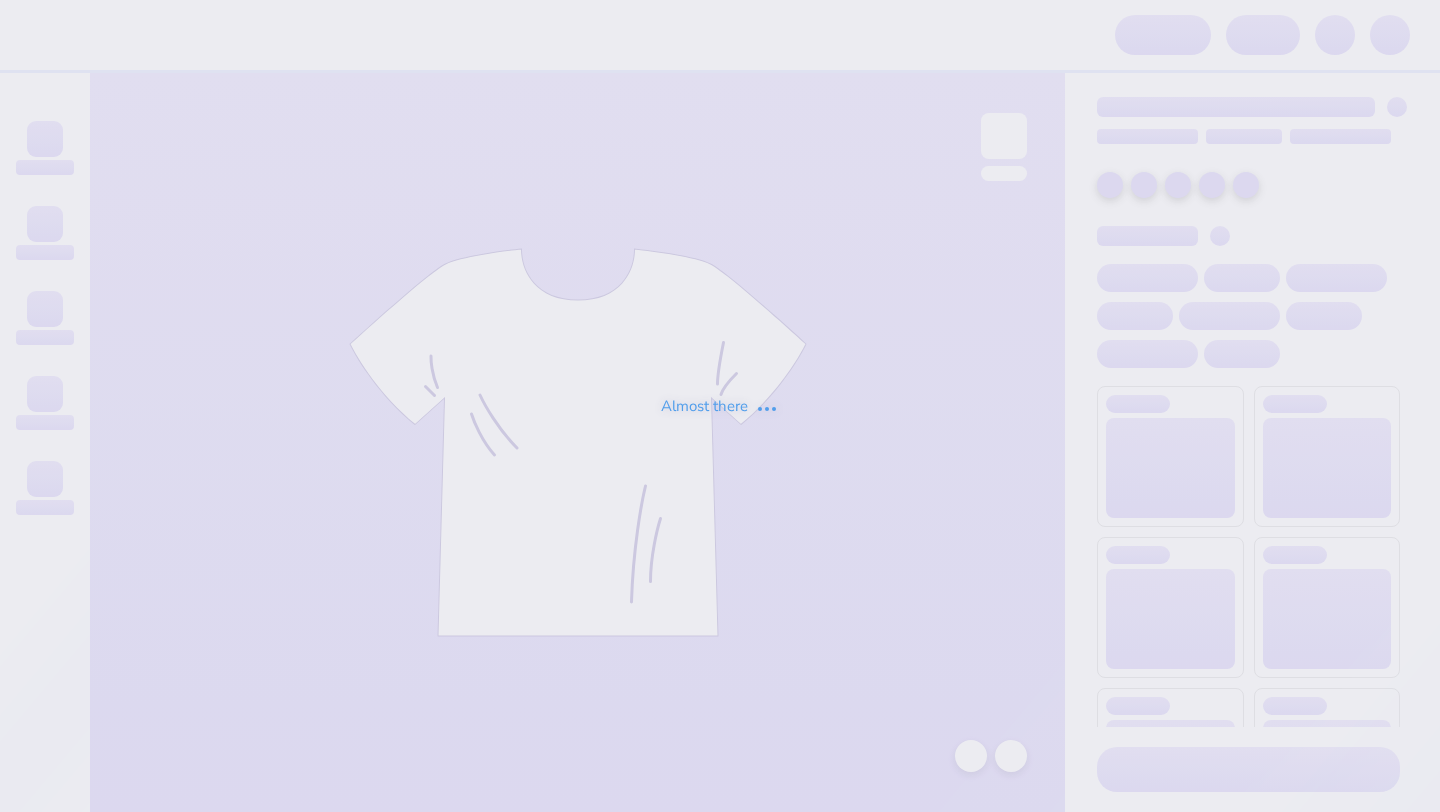 scroll, scrollTop: 0, scrollLeft: 0, axis: both 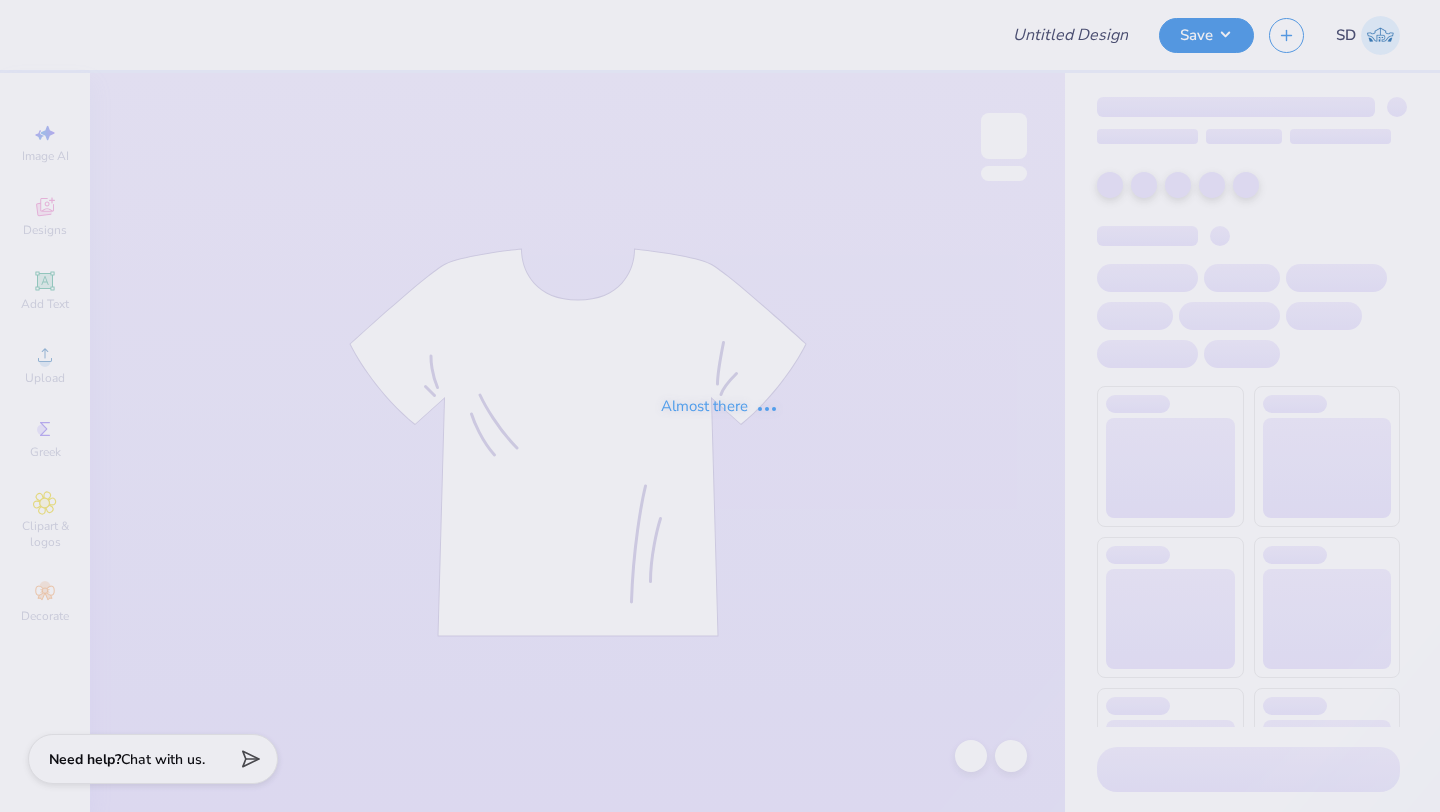 type on "SK Beach Tanks" 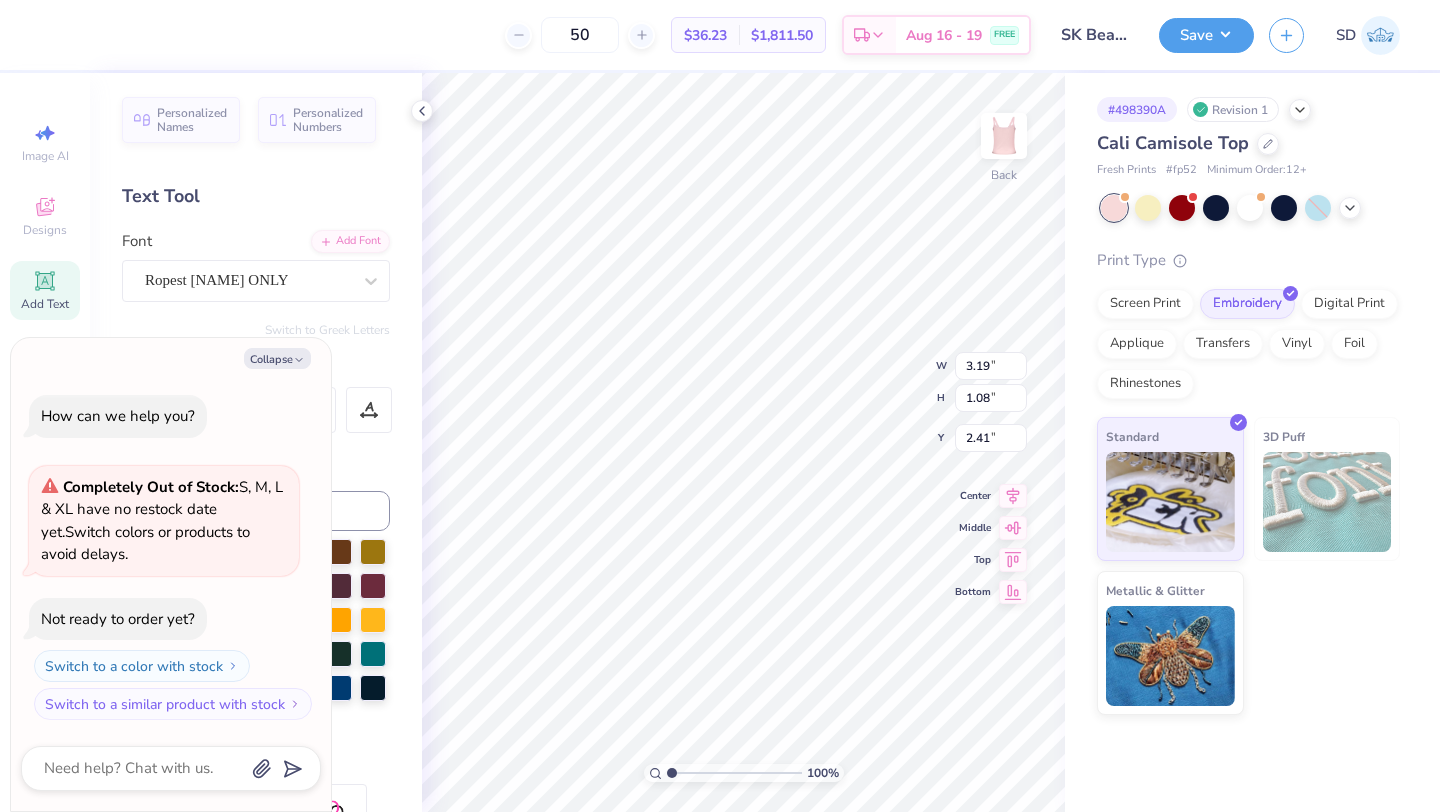 type on "x" 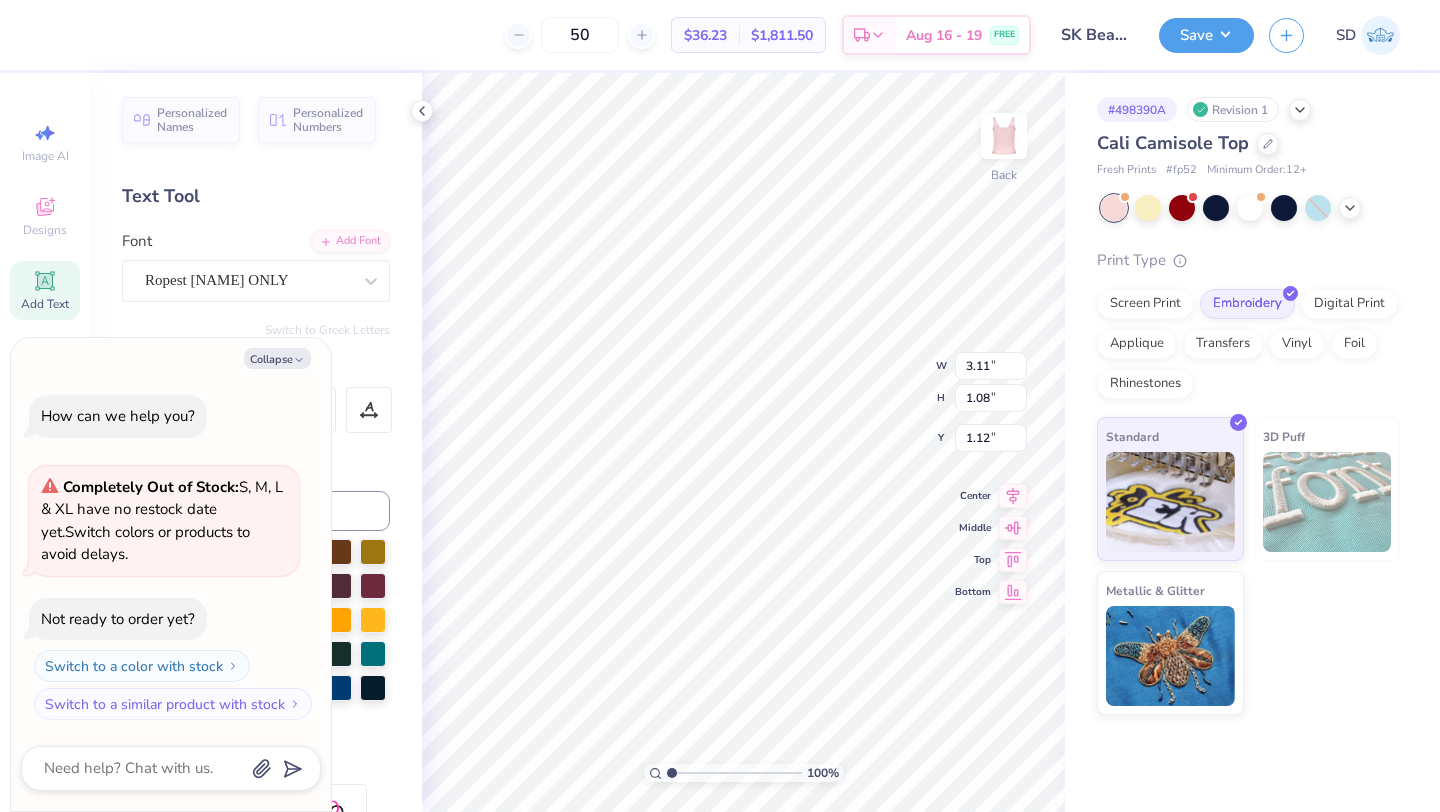 type on "x" 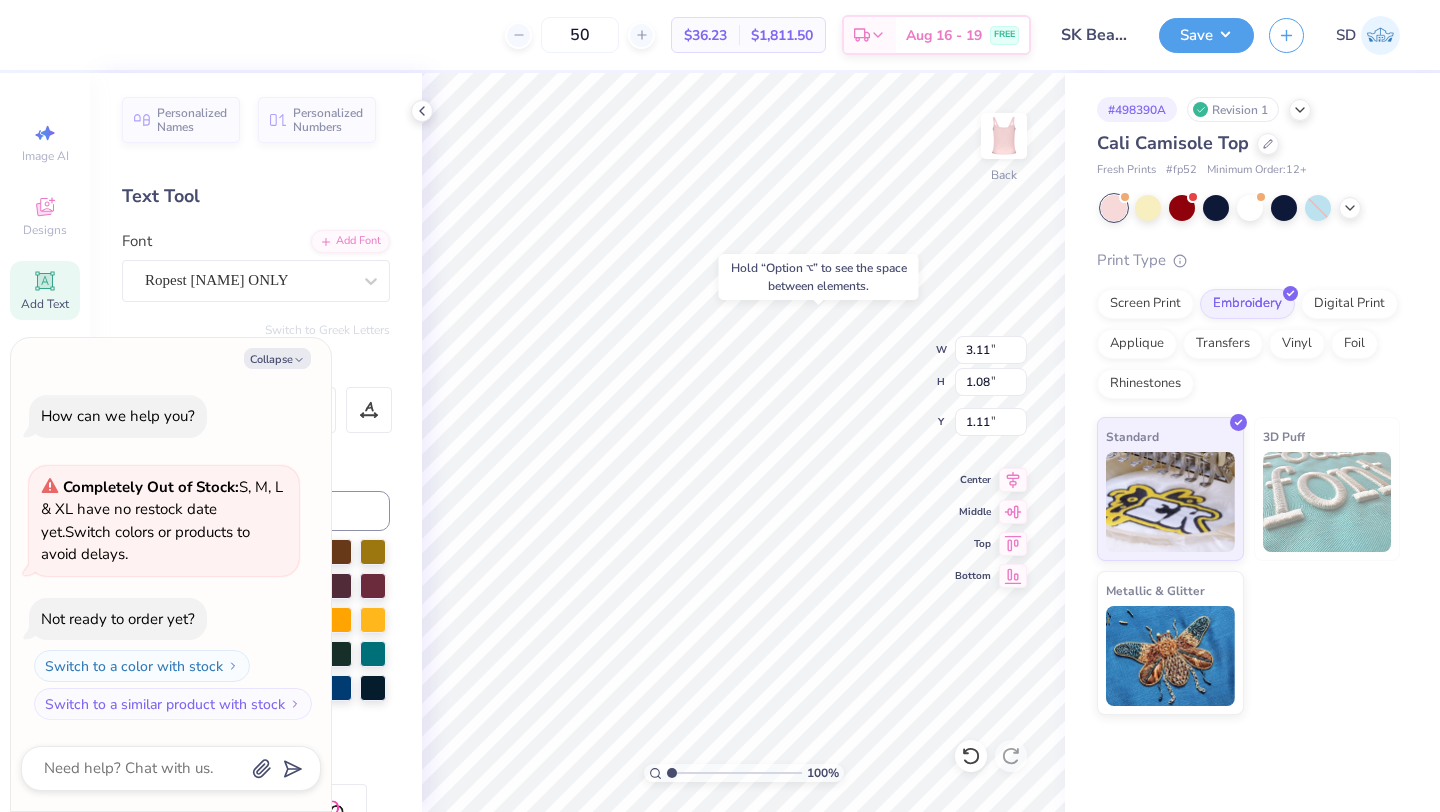 type on "x" 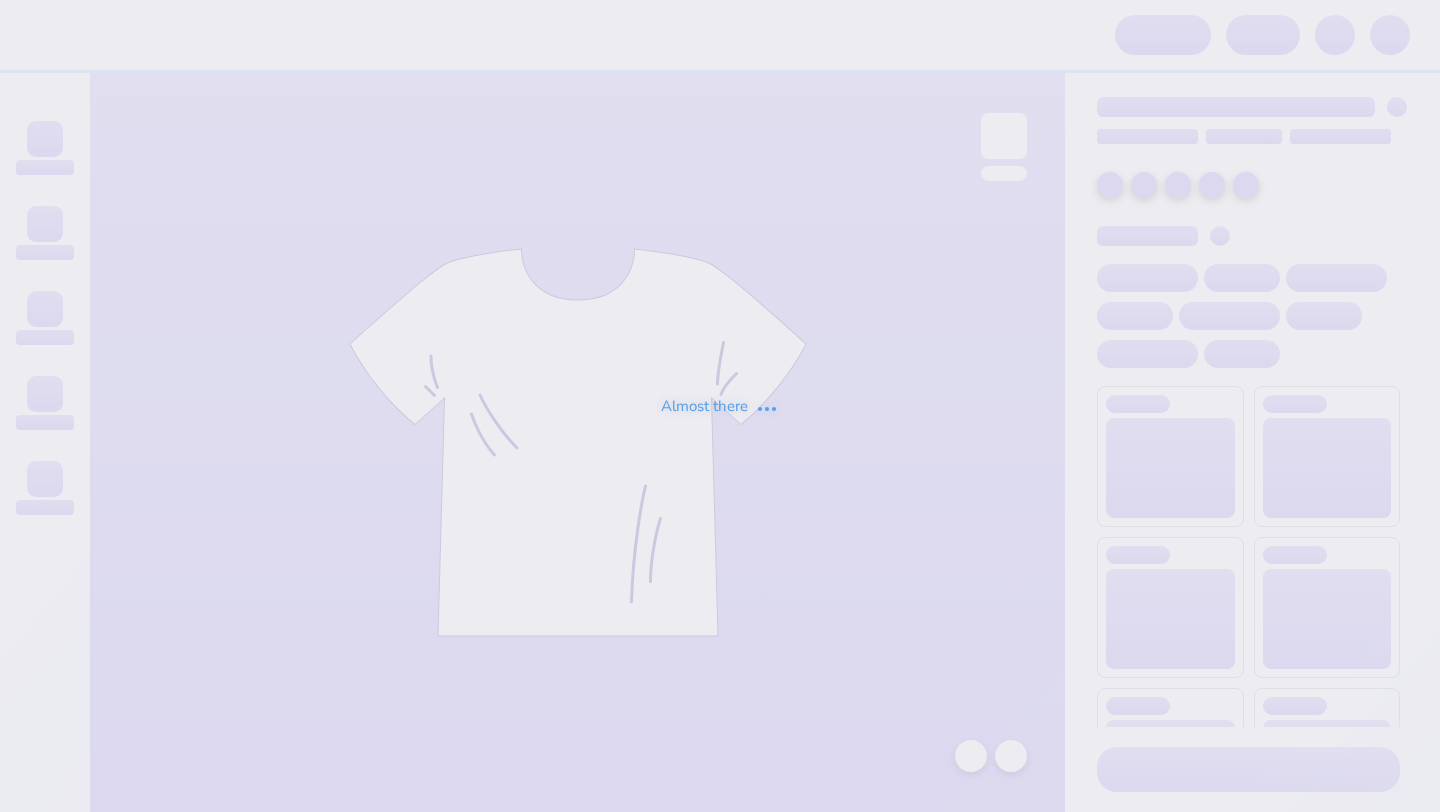 scroll, scrollTop: 0, scrollLeft: 0, axis: both 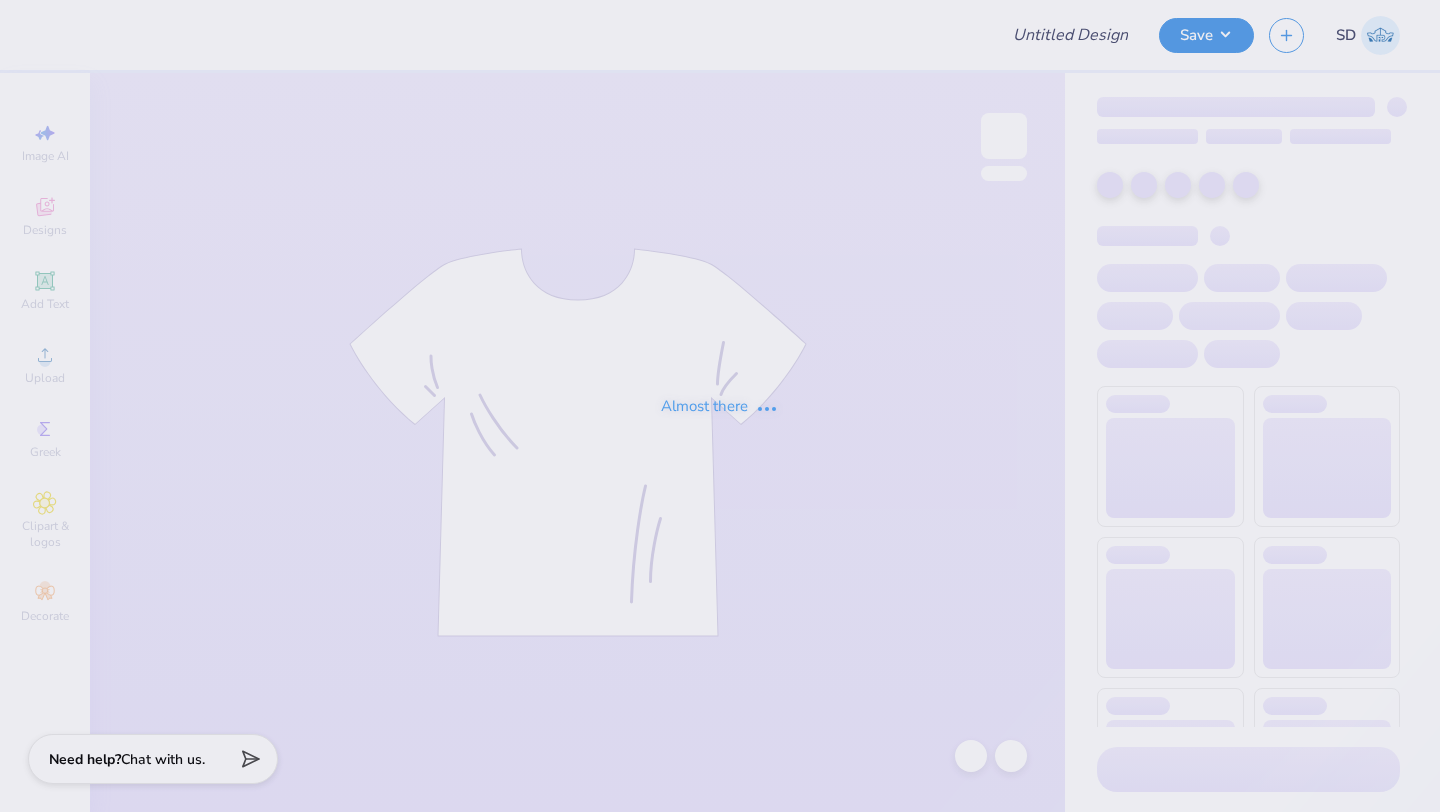 type on "SK Beach Tanks" 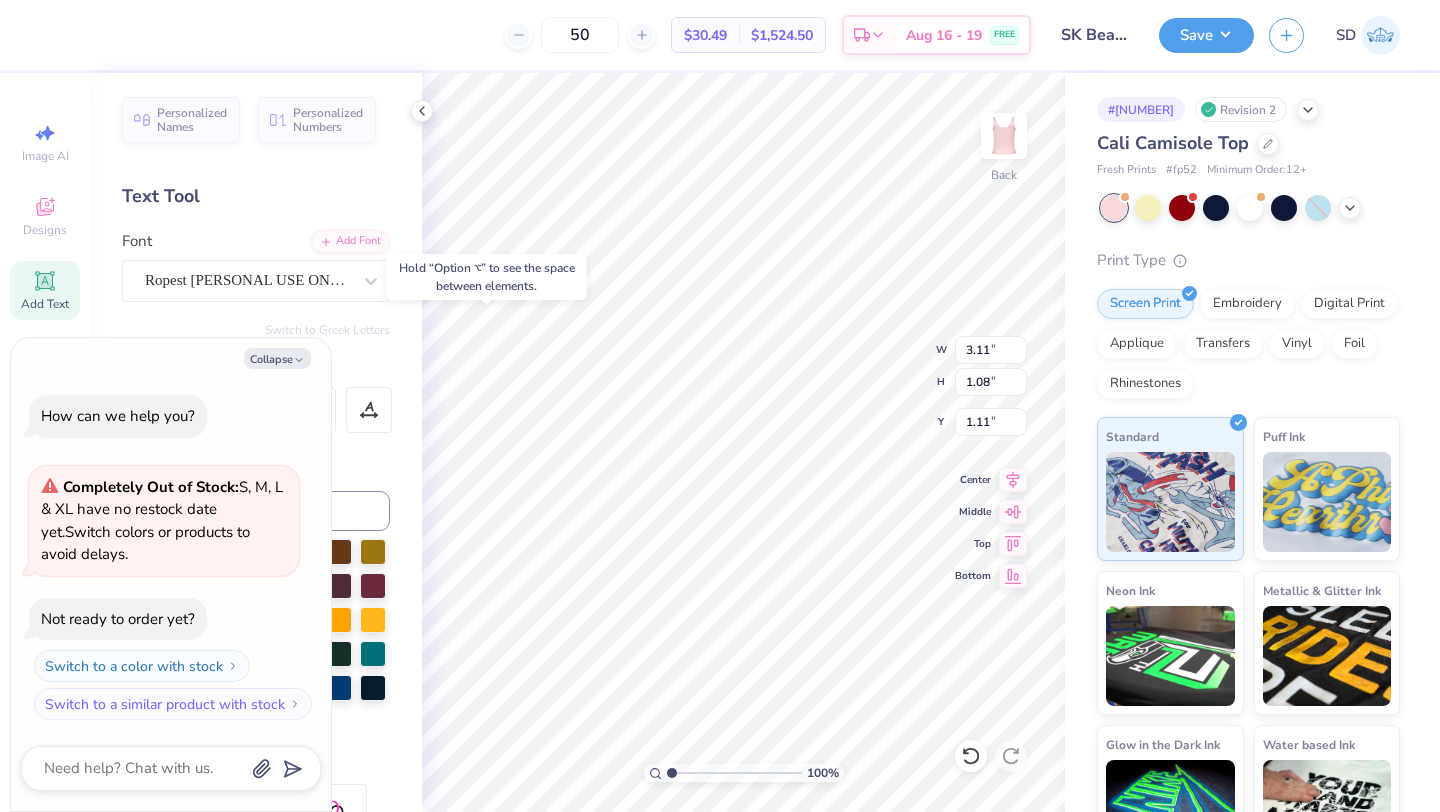 type on "x" 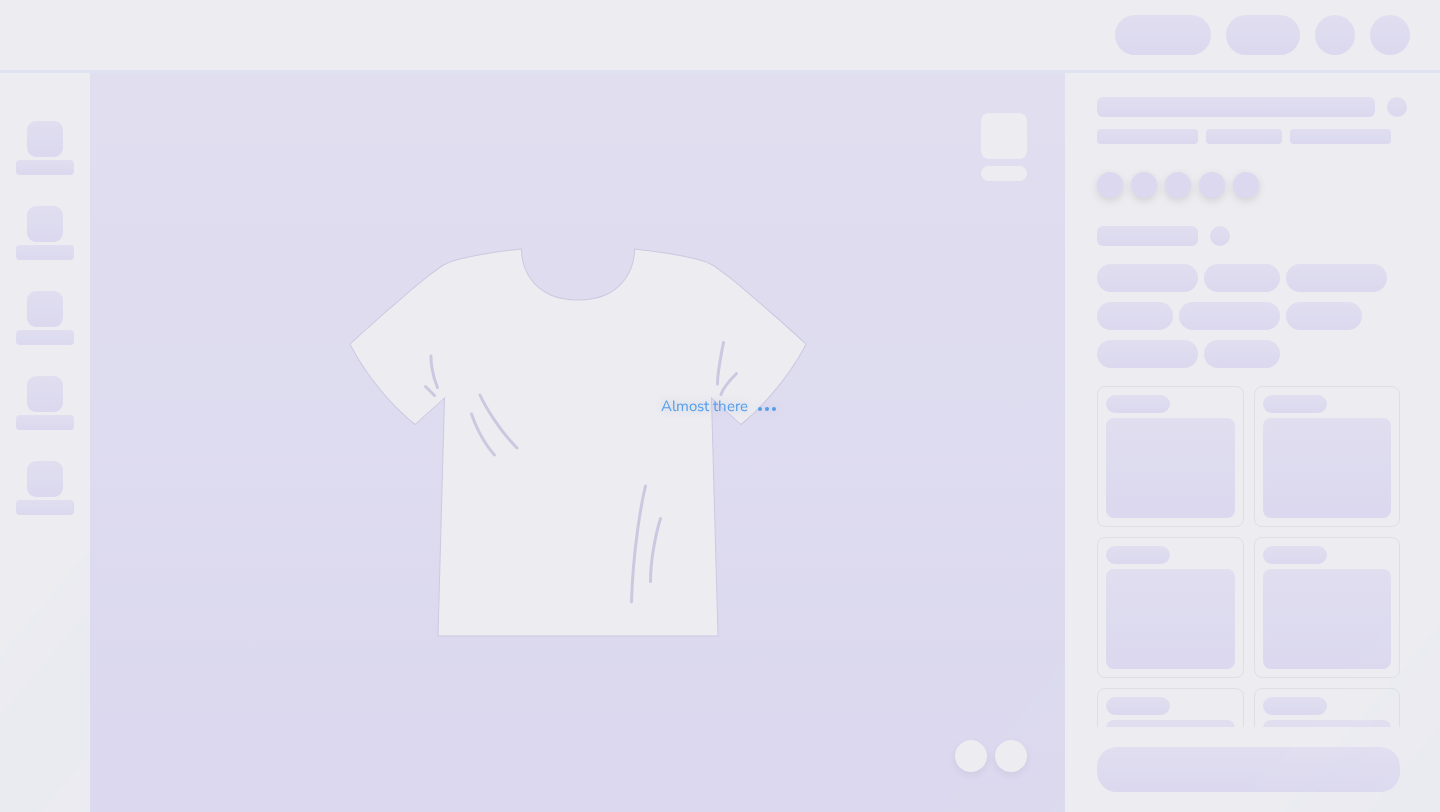 scroll, scrollTop: 0, scrollLeft: 0, axis: both 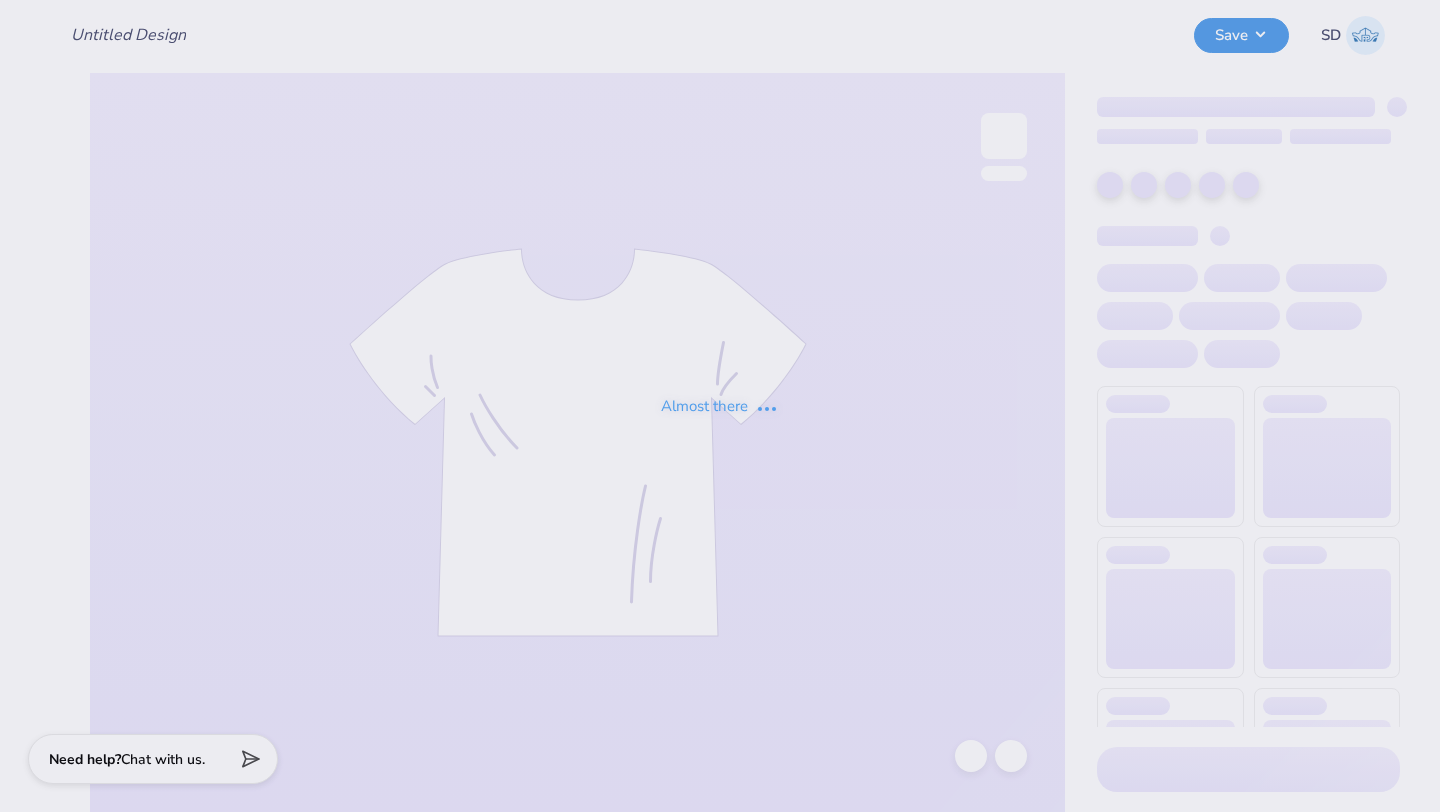 type on "SK Beach Tanks" 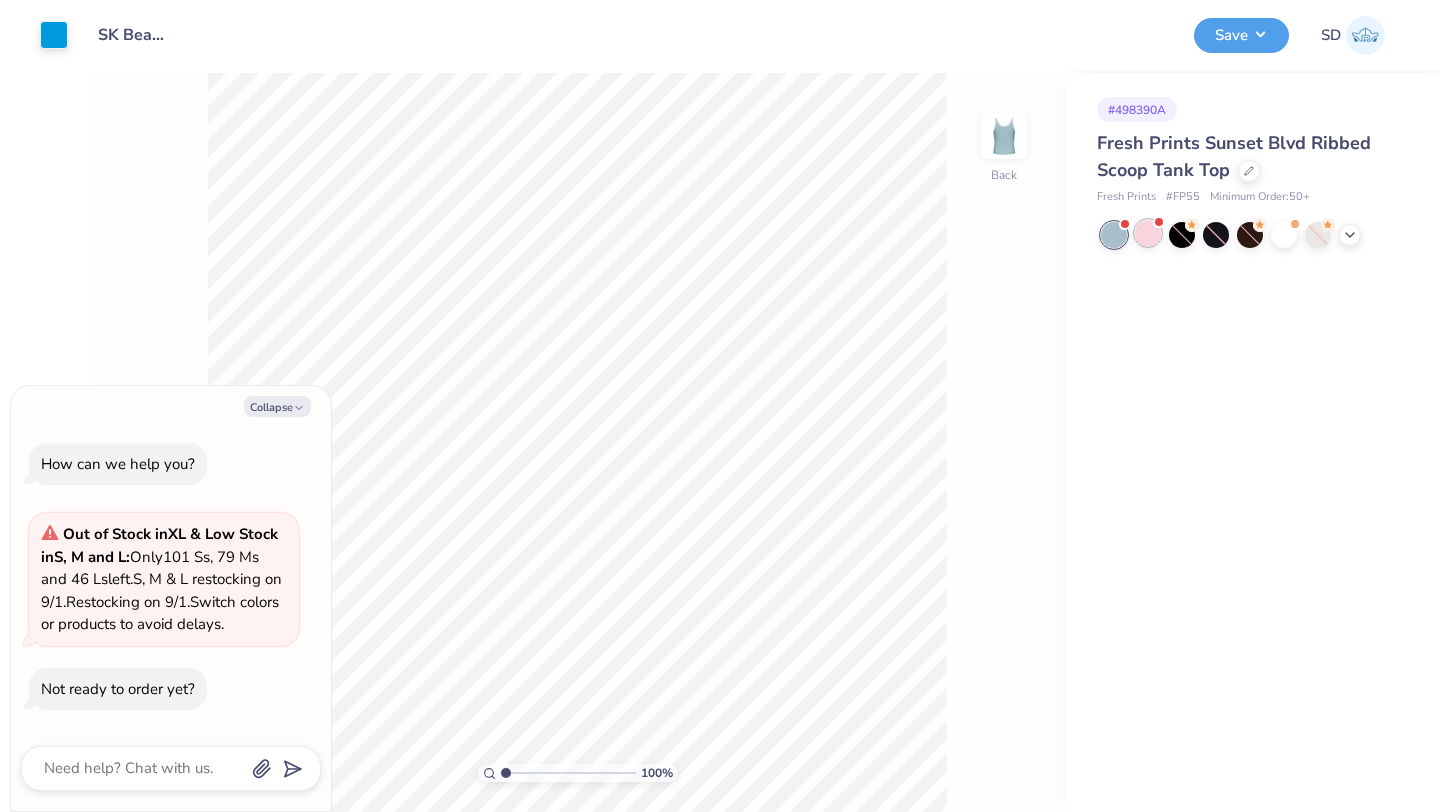 click at bounding box center (1148, 233) 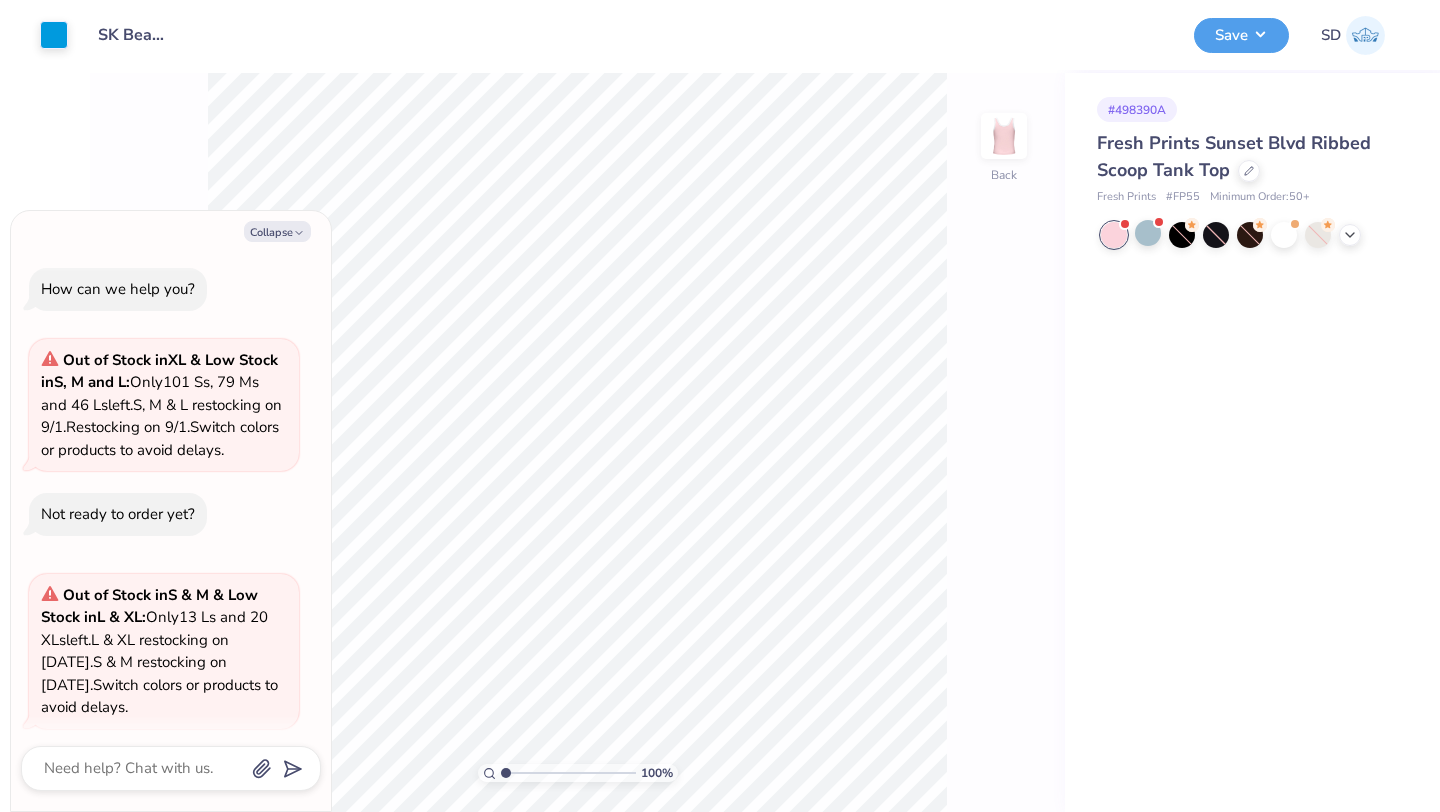 scroll, scrollTop: 60, scrollLeft: 0, axis: vertical 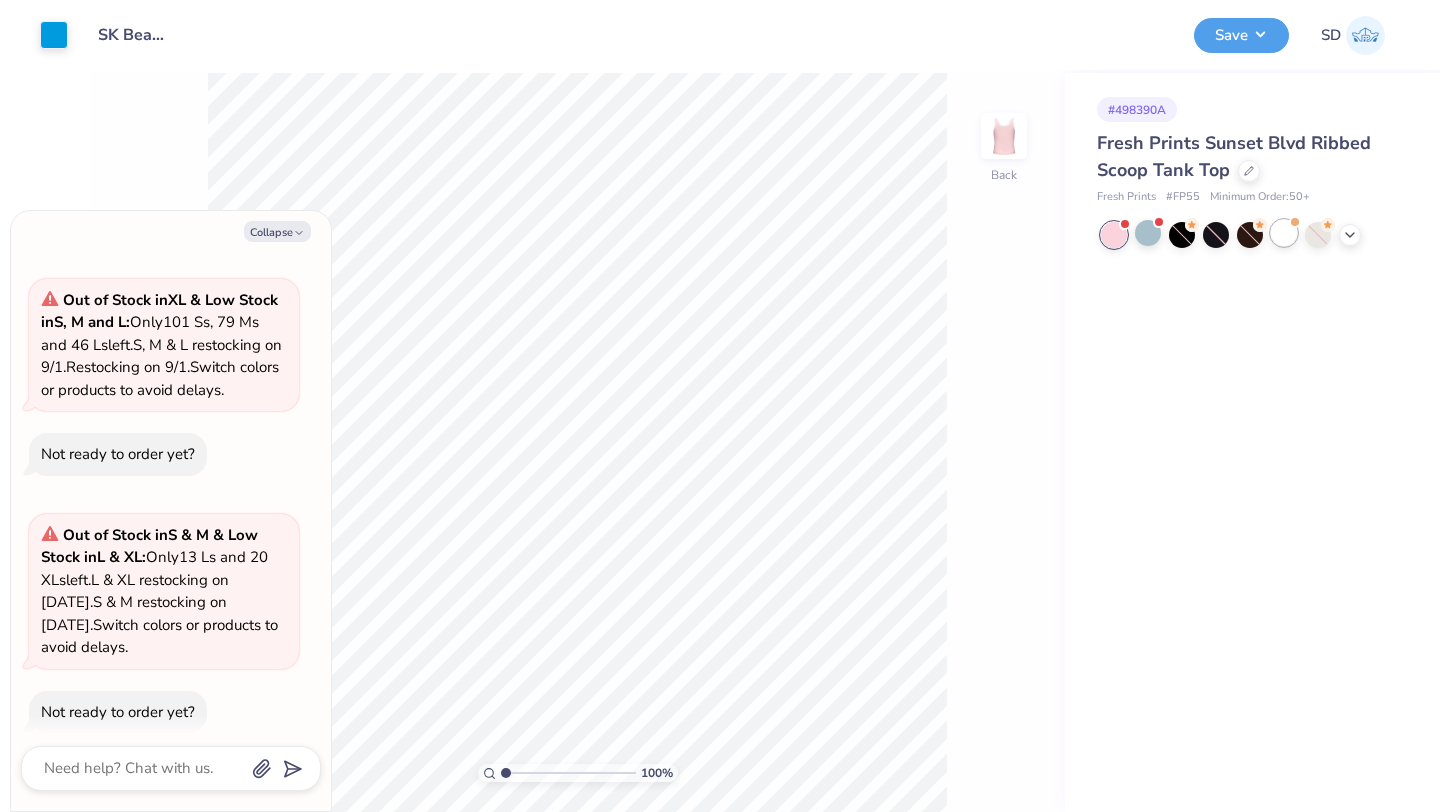 click at bounding box center (1284, 233) 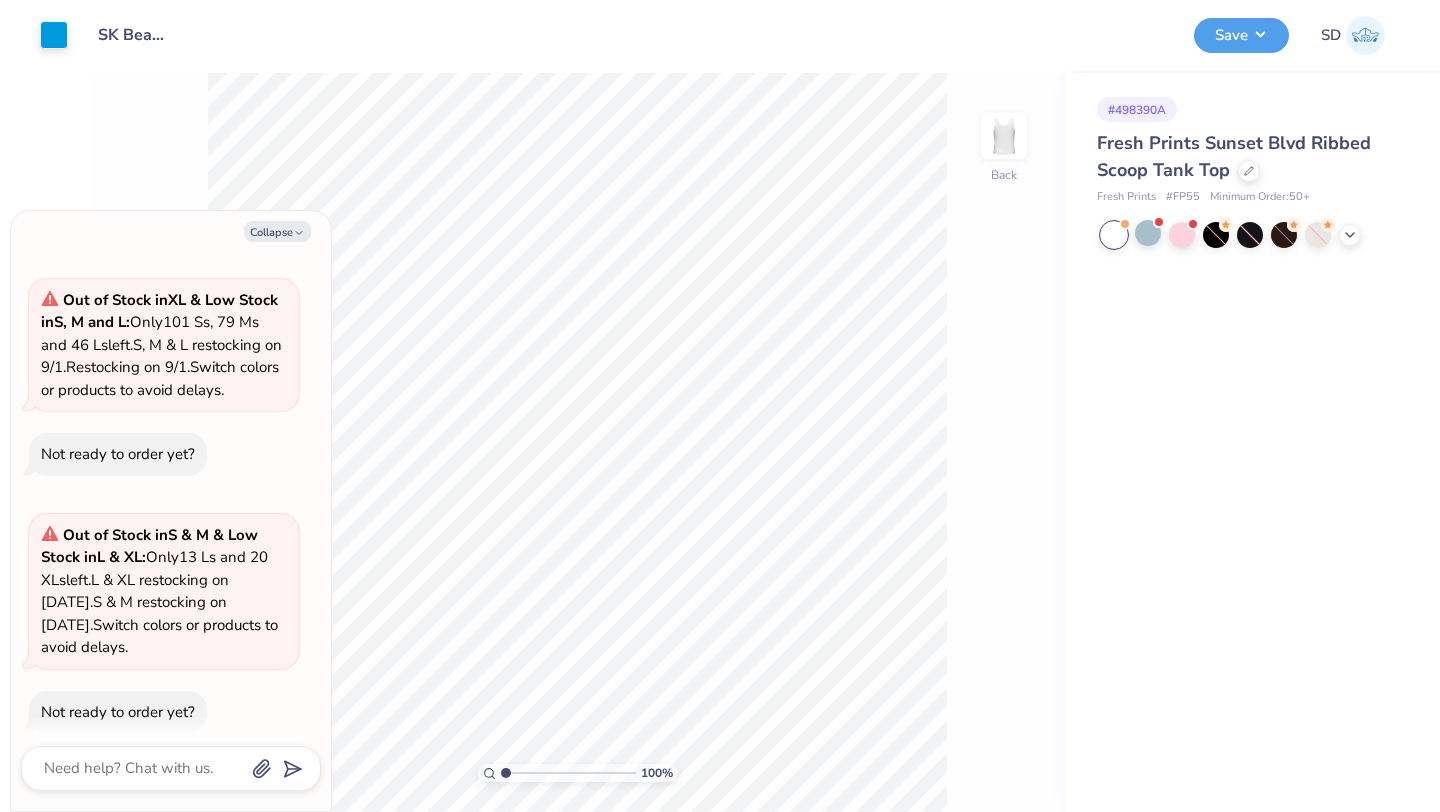 scroll, scrollTop: 295, scrollLeft: 0, axis: vertical 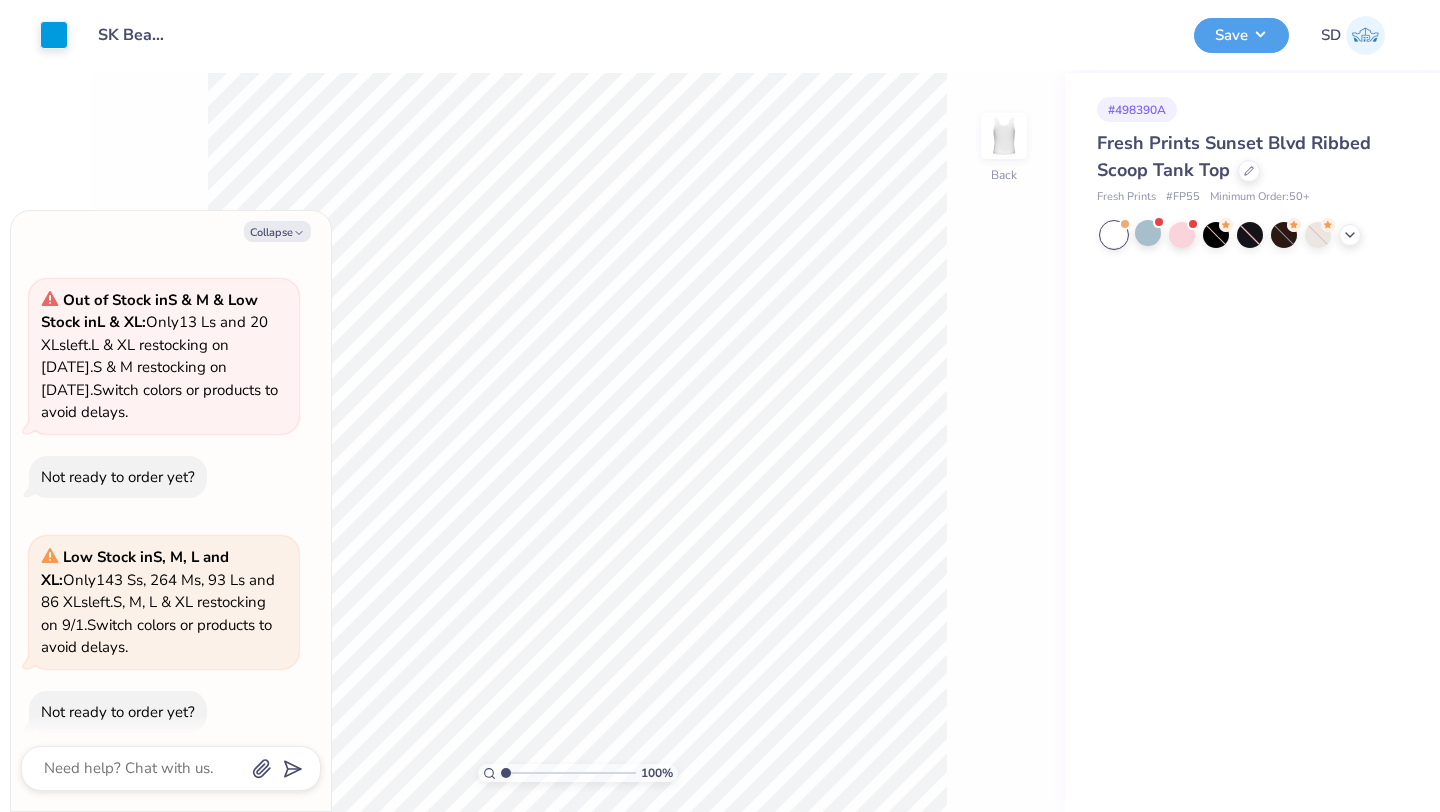 type on "x" 